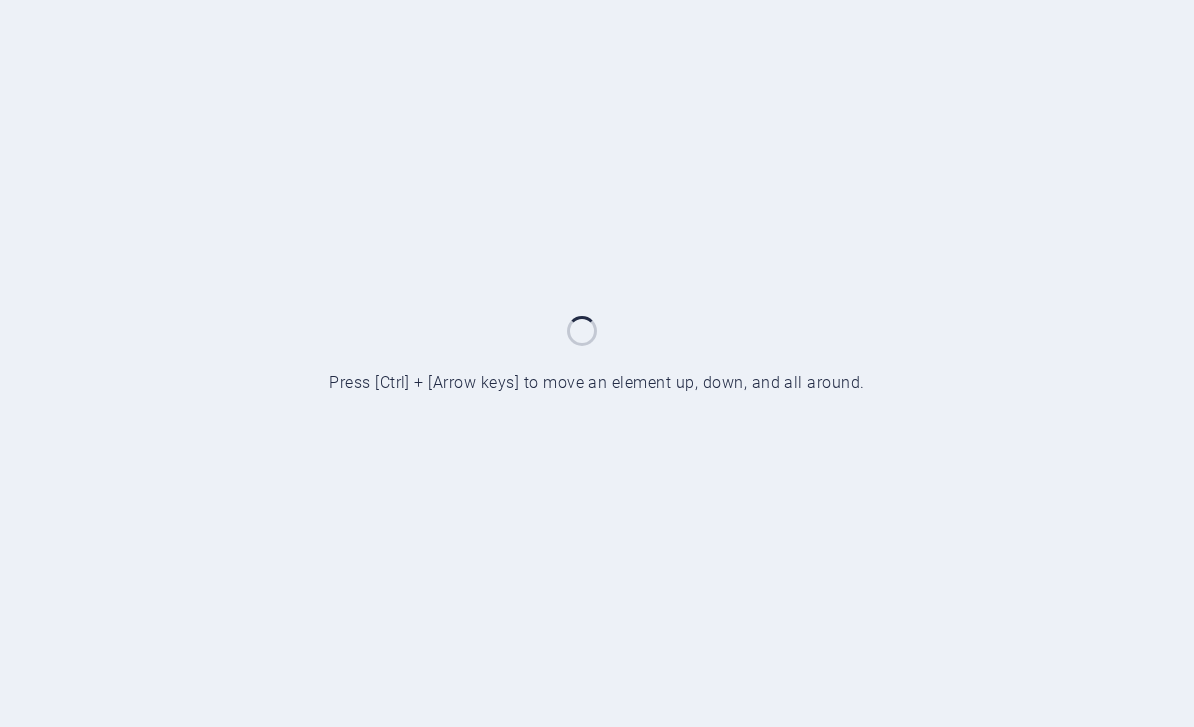 scroll, scrollTop: 0, scrollLeft: 0, axis: both 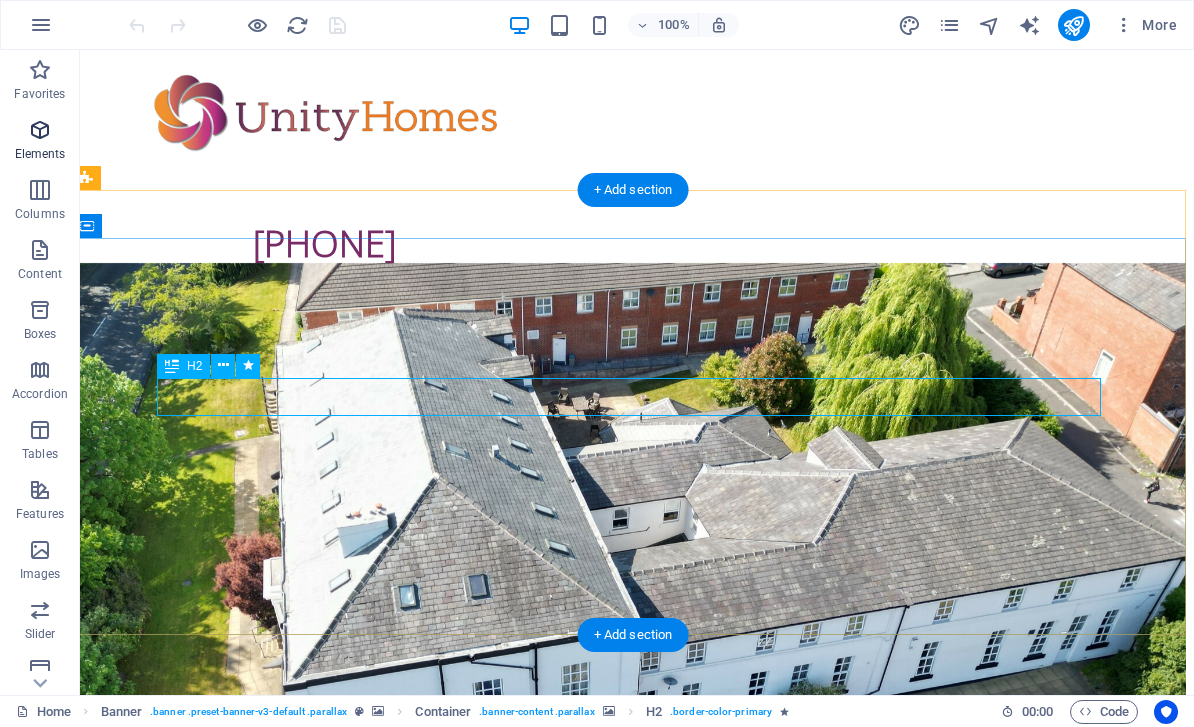 click at bounding box center [40, 130] 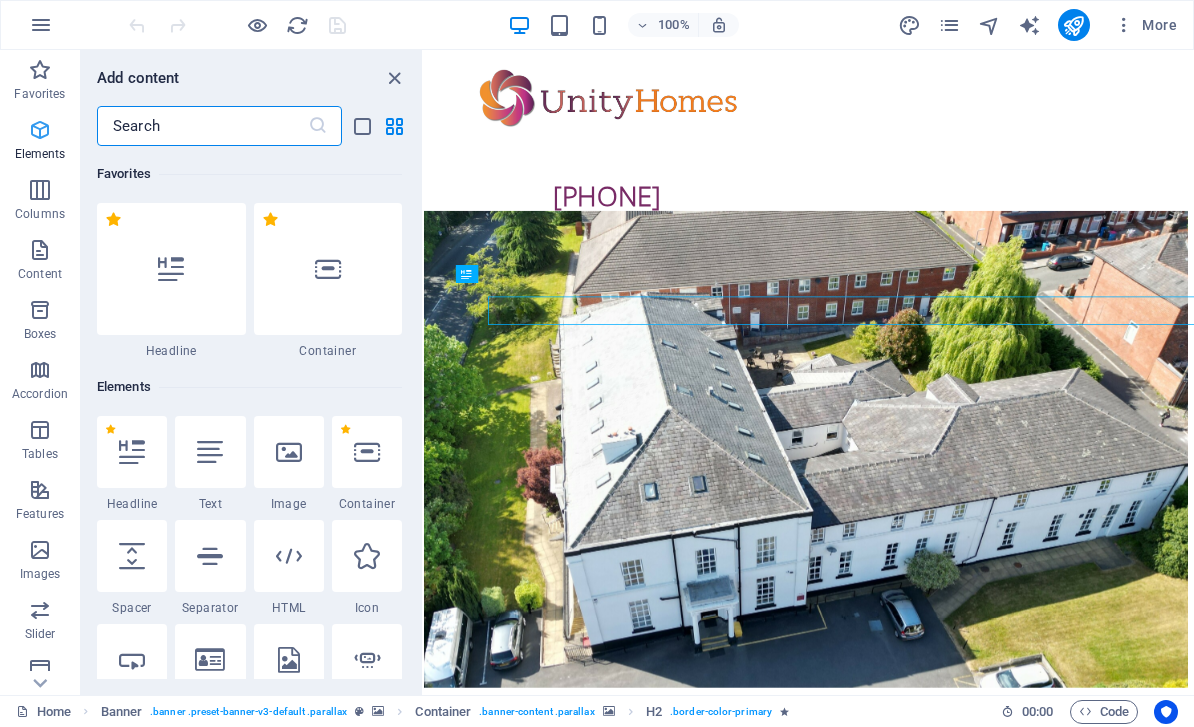 scroll, scrollTop: 8, scrollLeft: 0, axis: vertical 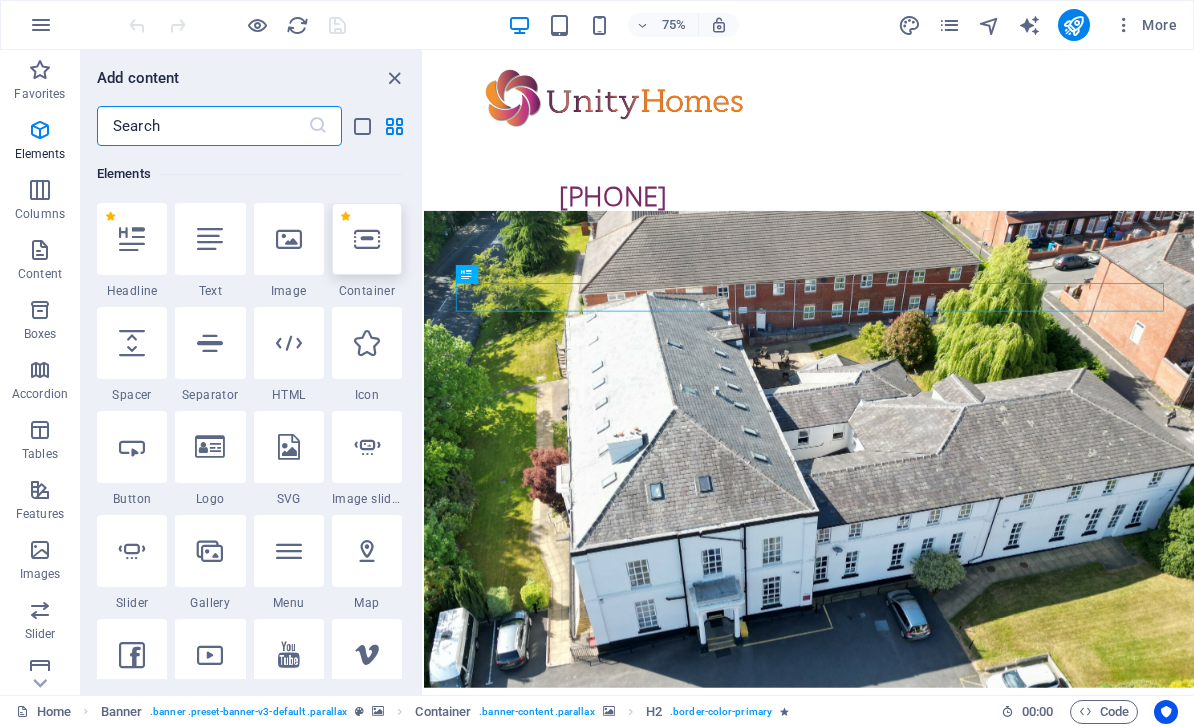 click at bounding box center [367, 239] 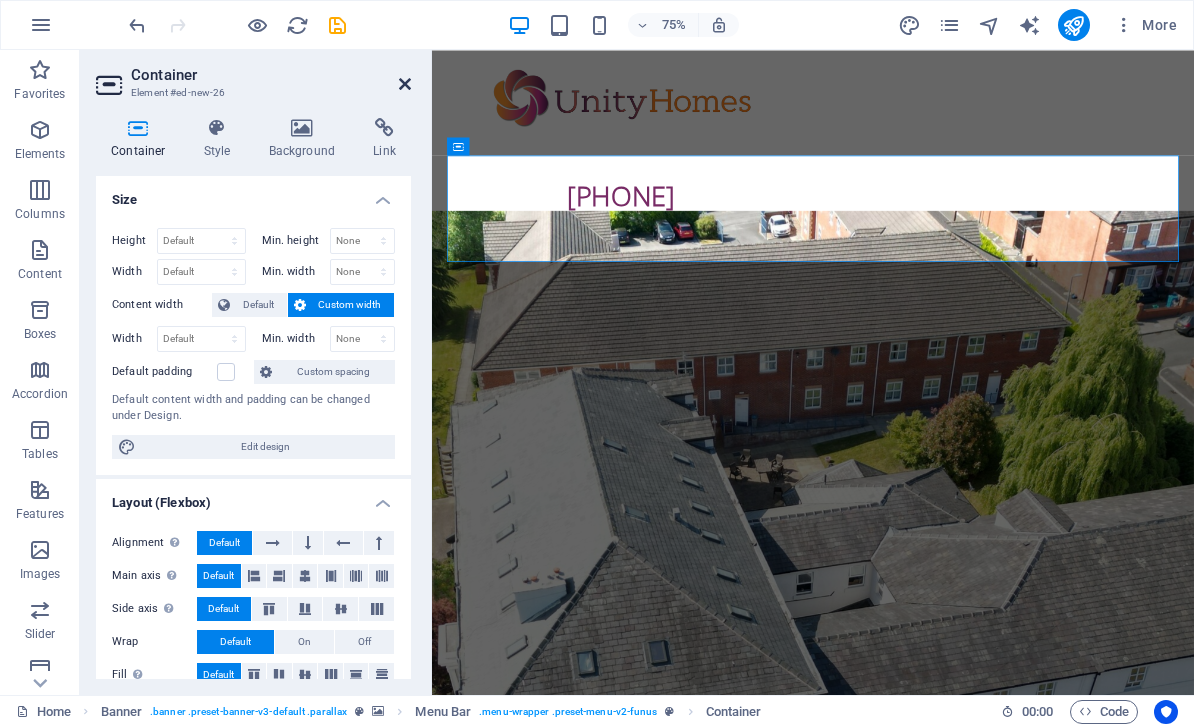 click at bounding box center (405, 84) 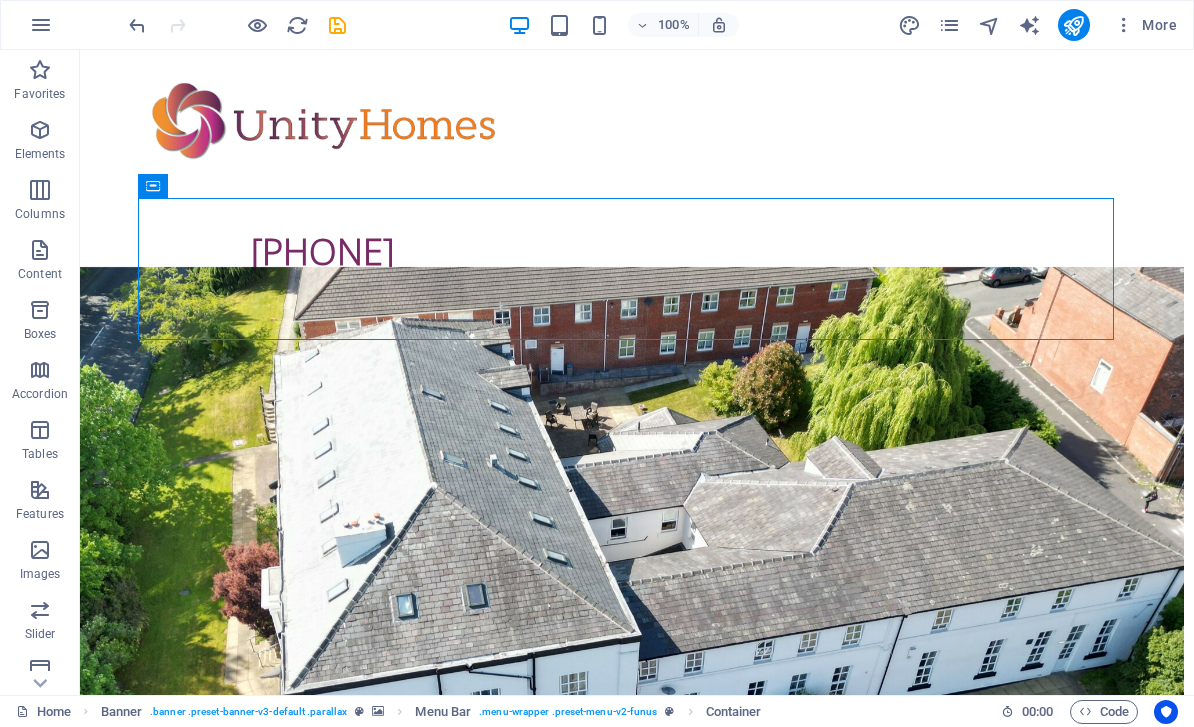 scroll, scrollTop: 0, scrollLeft: 8, axis: horizontal 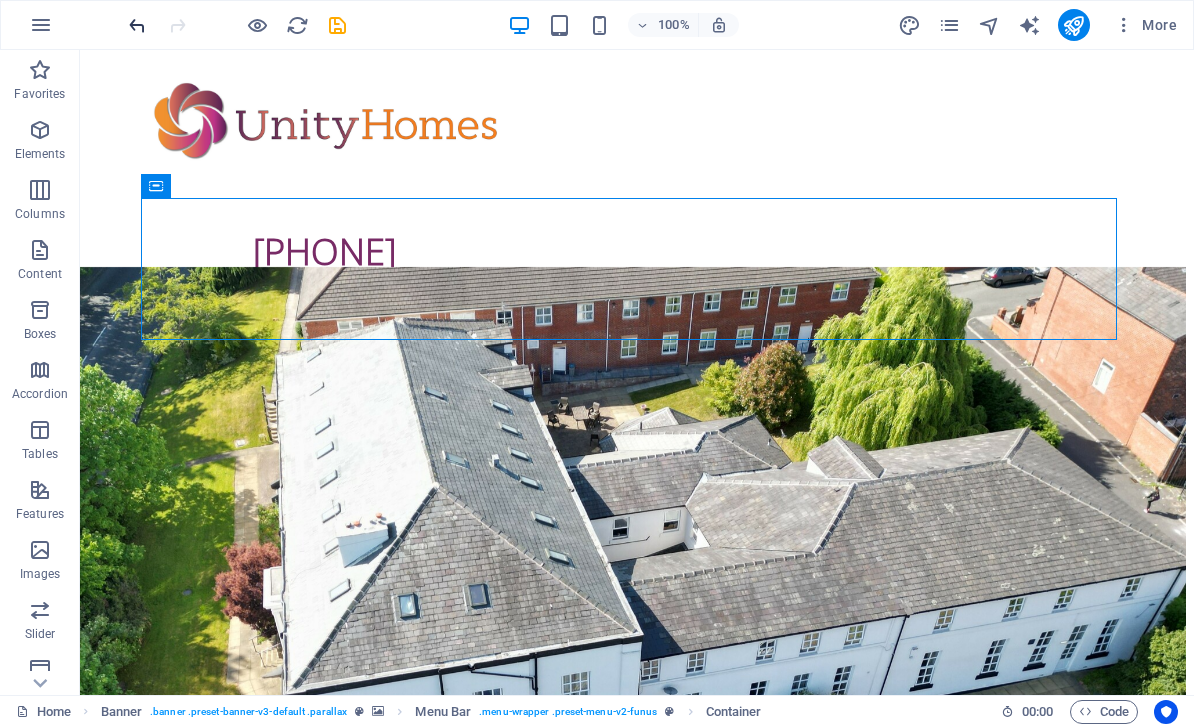 click at bounding box center (137, 25) 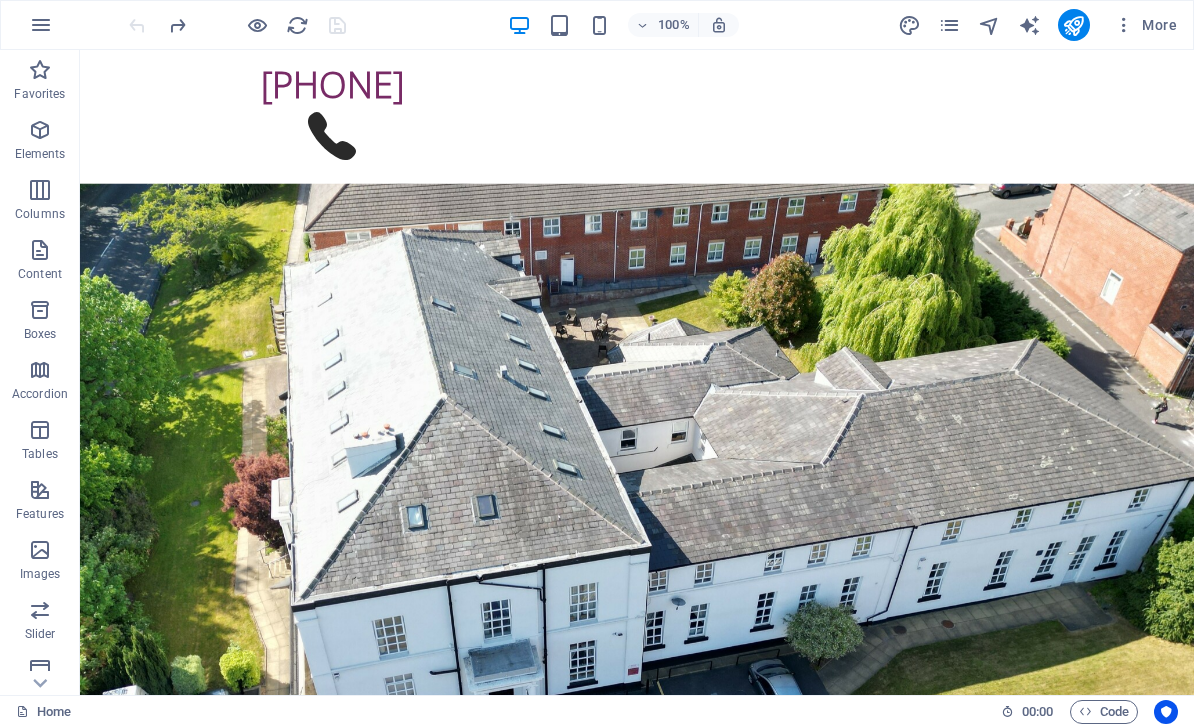 scroll, scrollTop: 167, scrollLeft: 0, axis: vertical 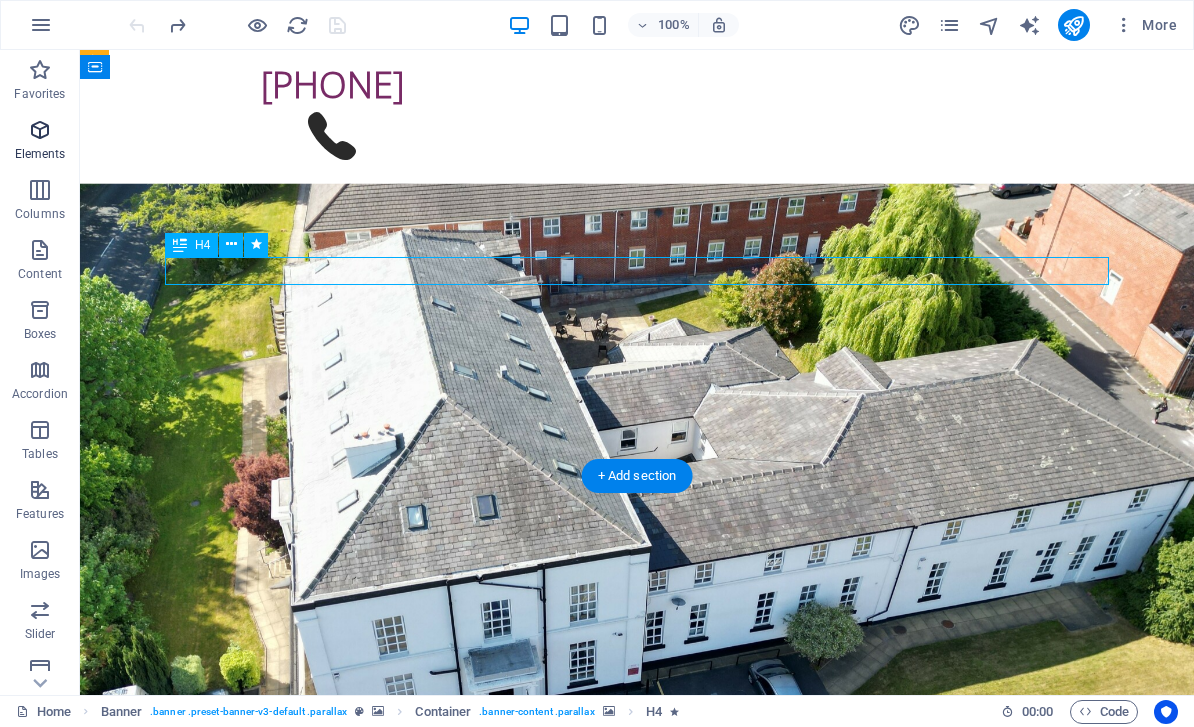 click on "Elements" at bounding box center (40, 154) 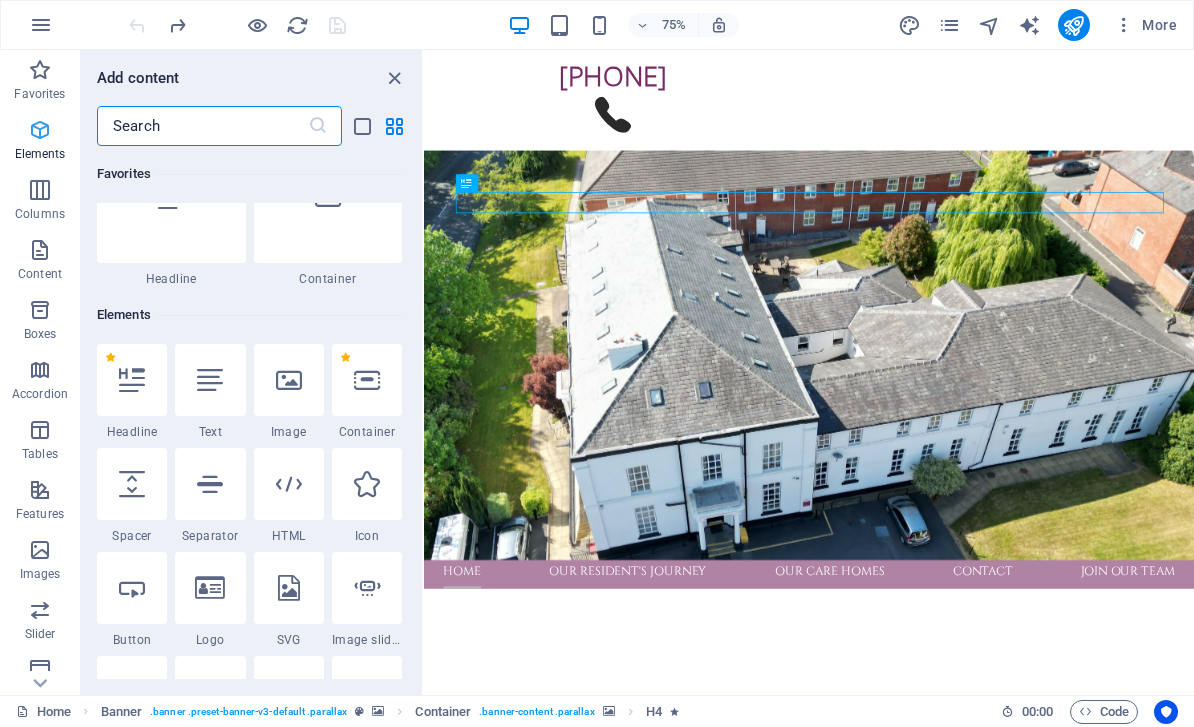 scroll, scrollTop: 213, scrollLeft: 0, axis: vertical 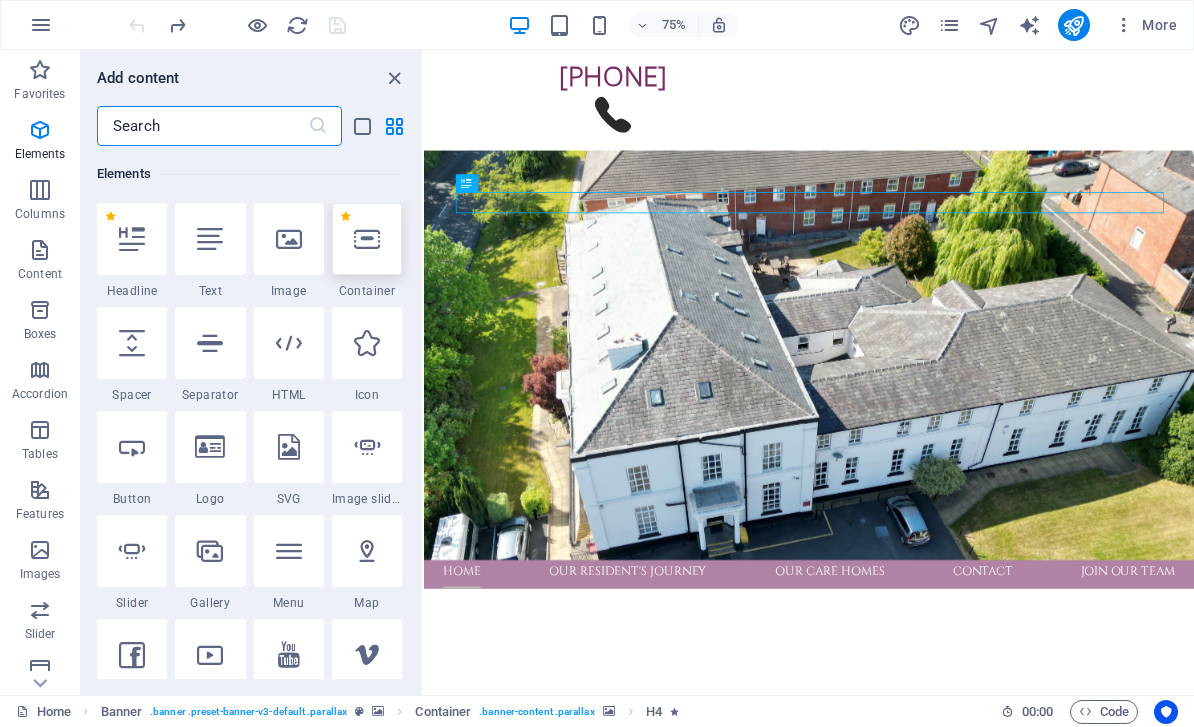 click at bounding box center (367, 239) 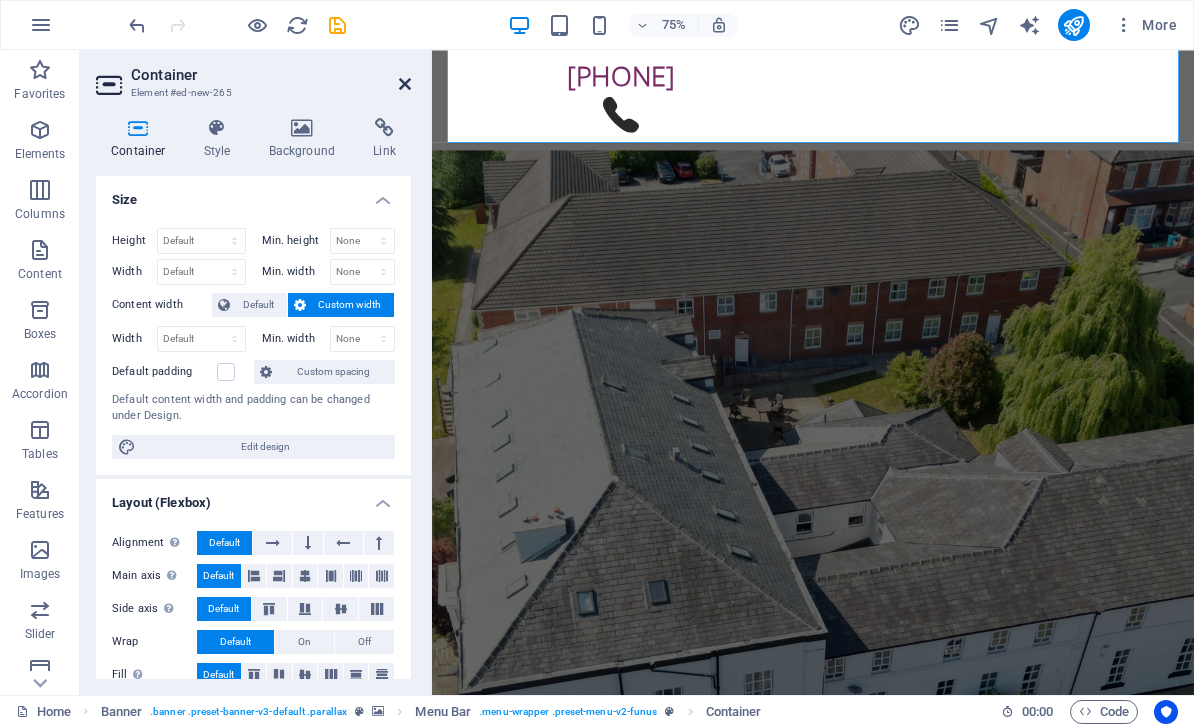 click at bounding box center [405, 84] 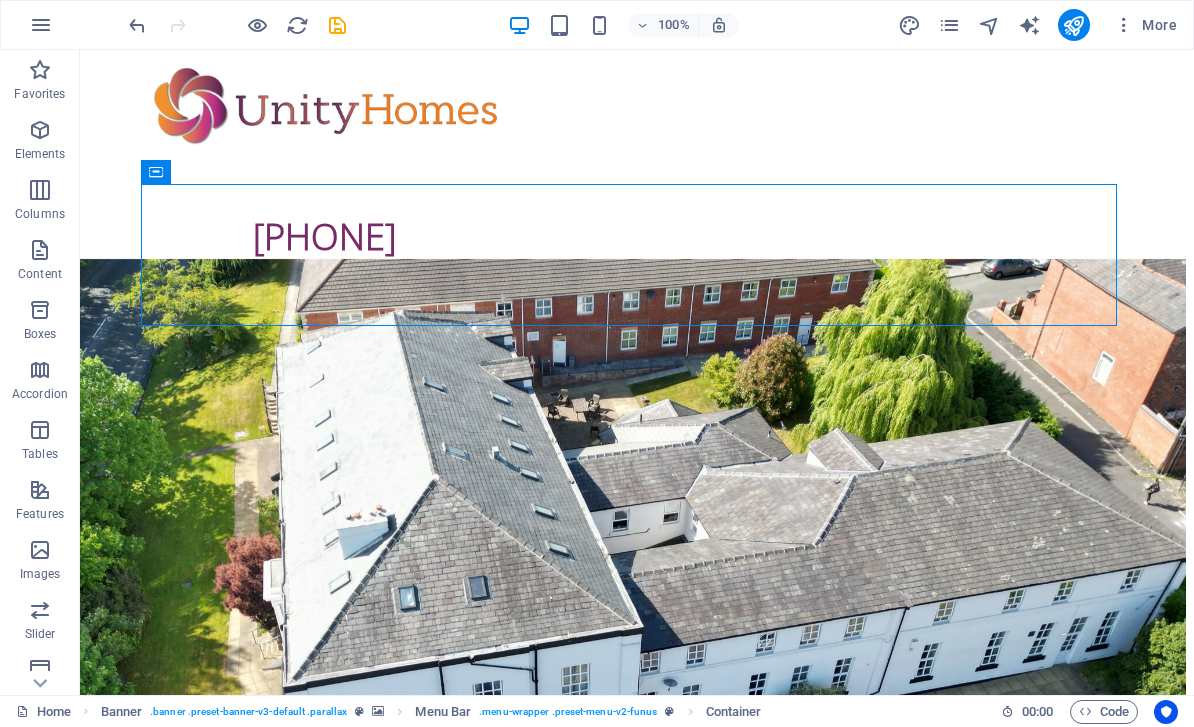scroll, scrollTop: 16, scrollLeft: 8, axis: both 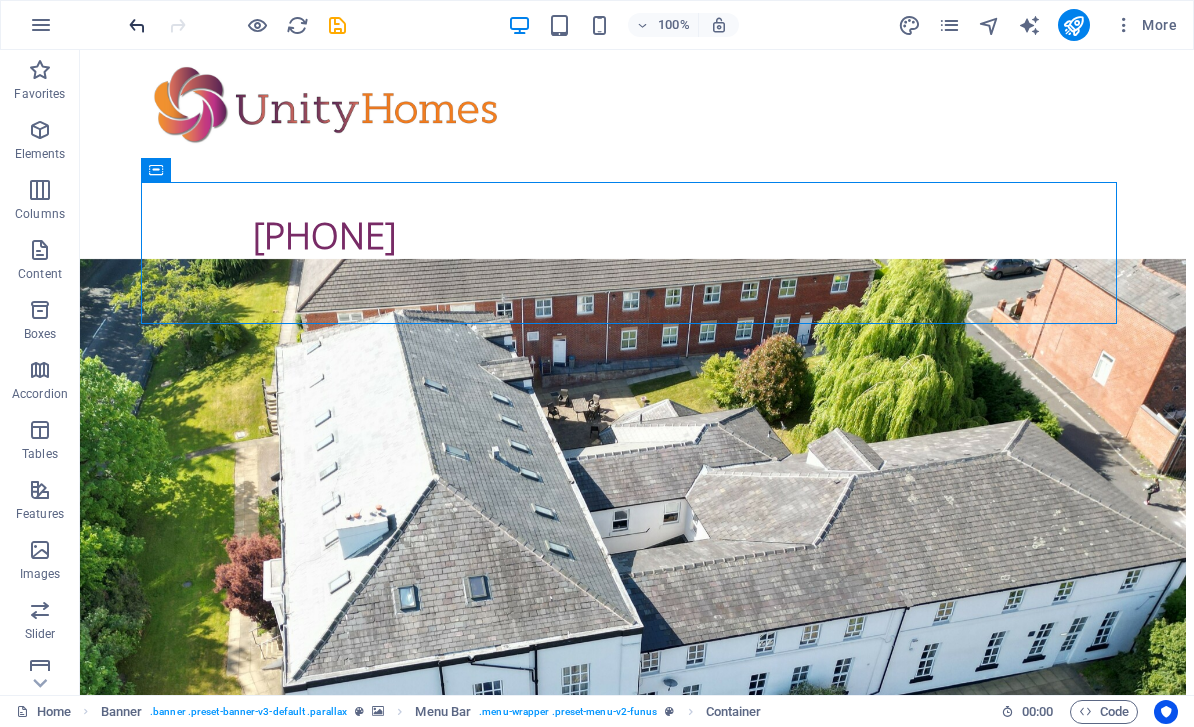 click at bounding box center [137, 25] 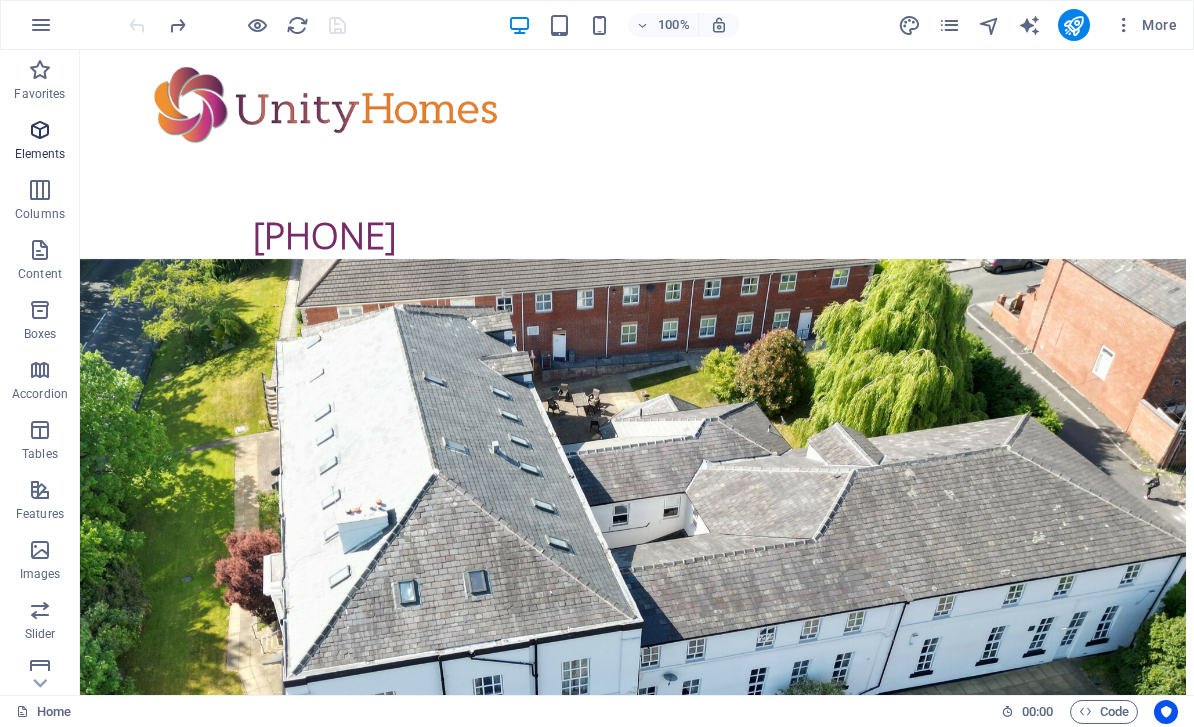 click at bounding box center (40, 130) 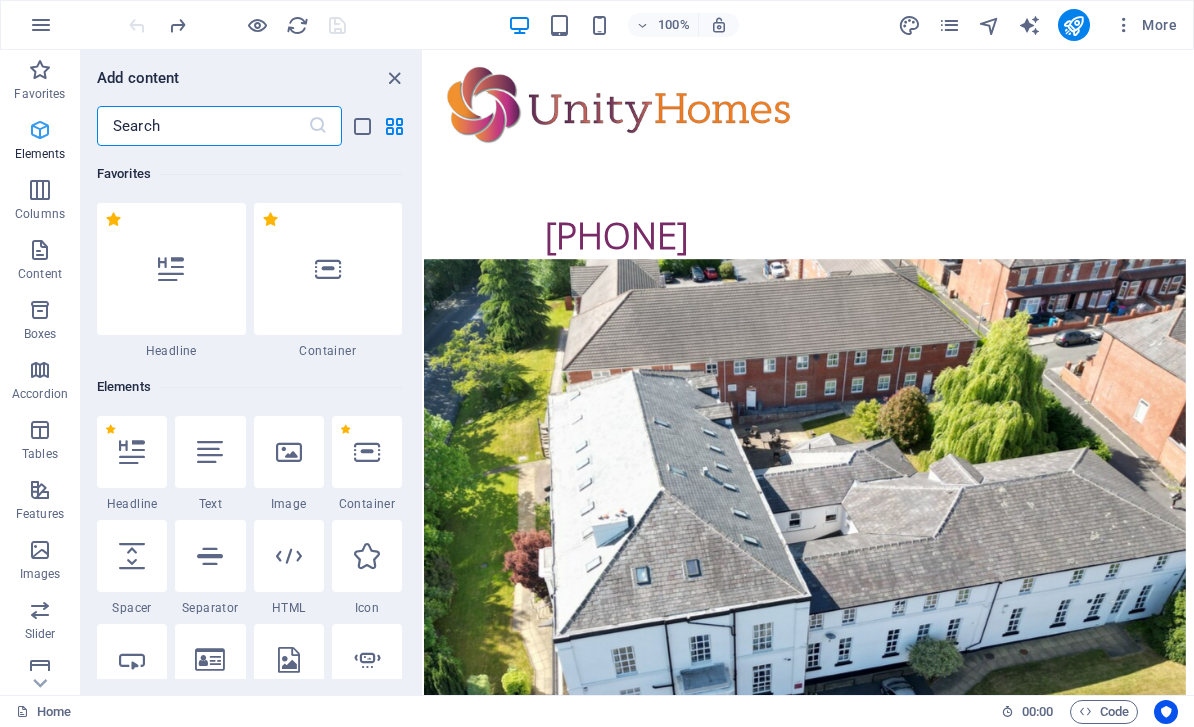 scroll, scrollTop: 16, scrollLeft: 0, axis: vertical 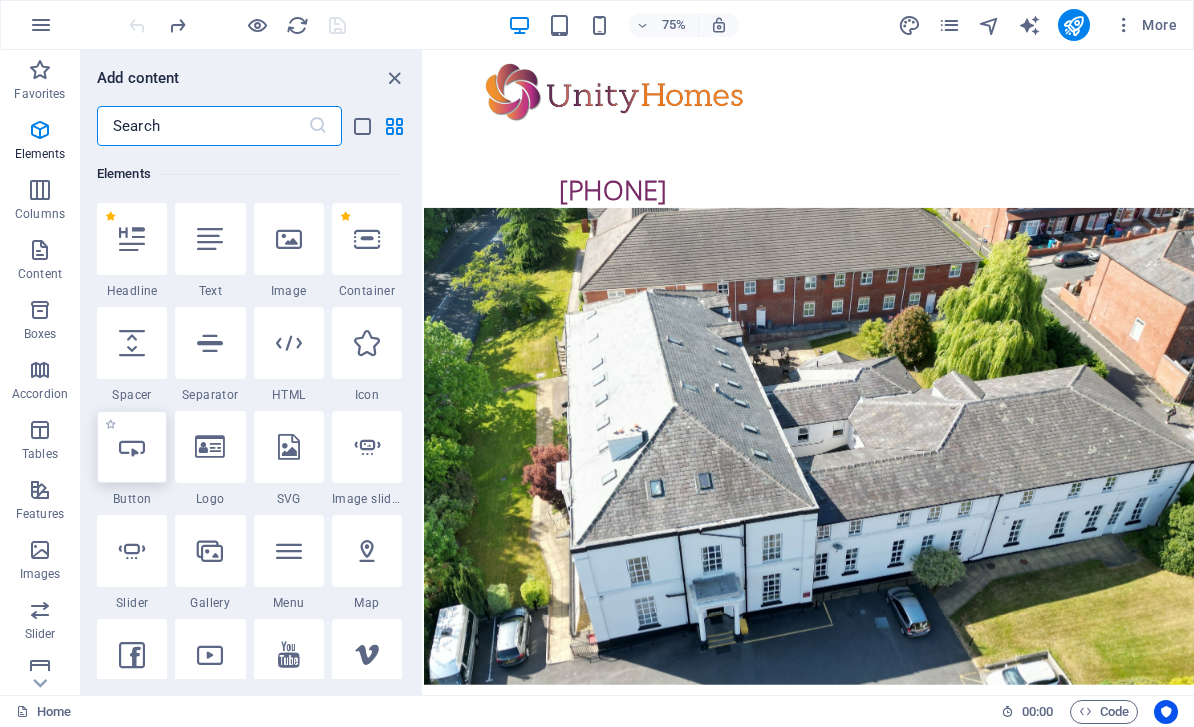 click at bounding box center (132, 447) 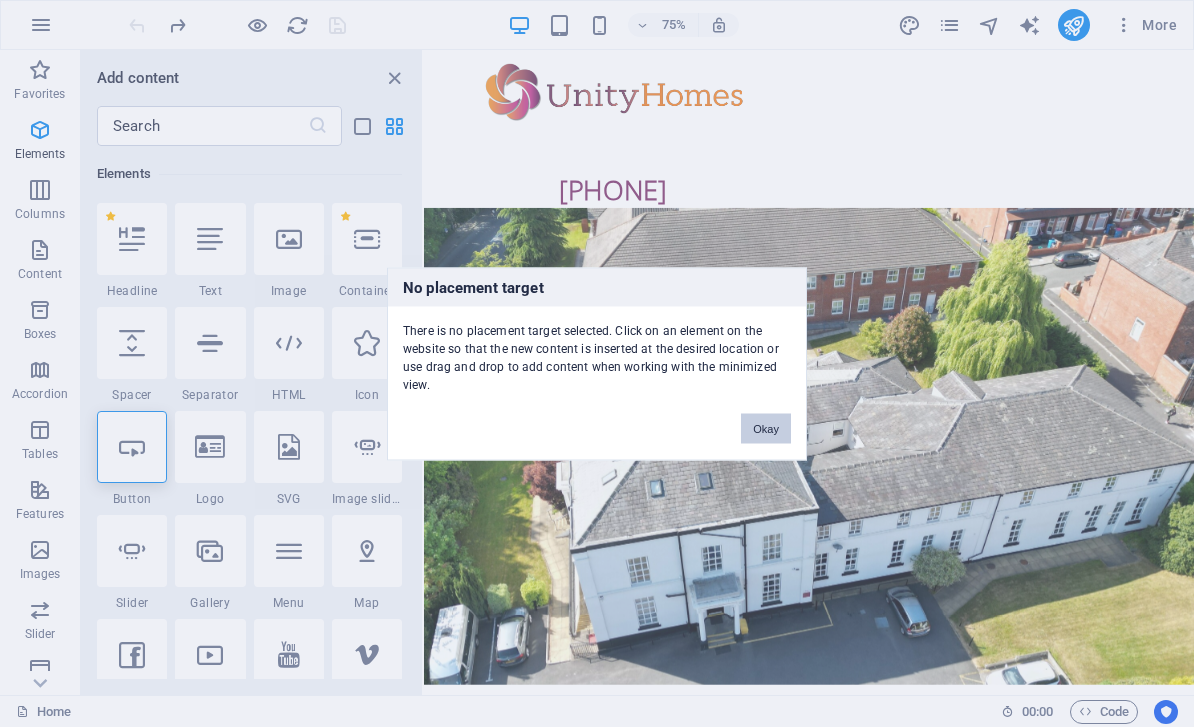 click on "Okay" at bounding box center (766, 428) 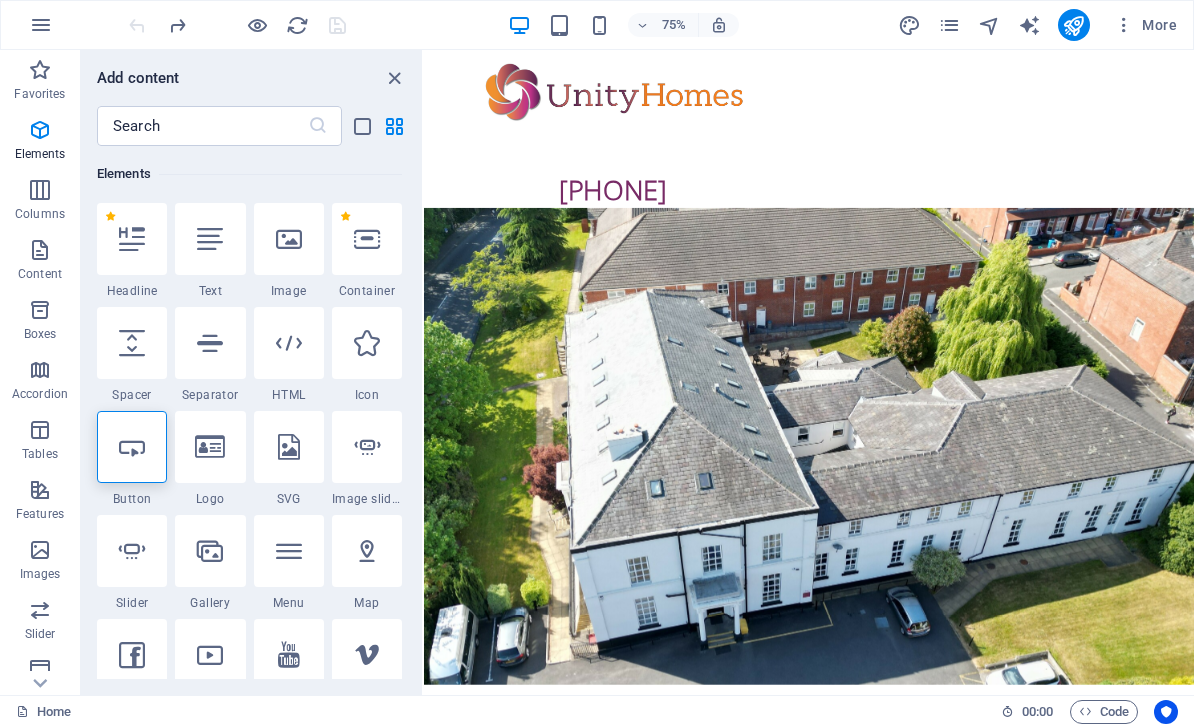 click on "Individual and tailored care for your loved one" at bounding box center [938, 1703] 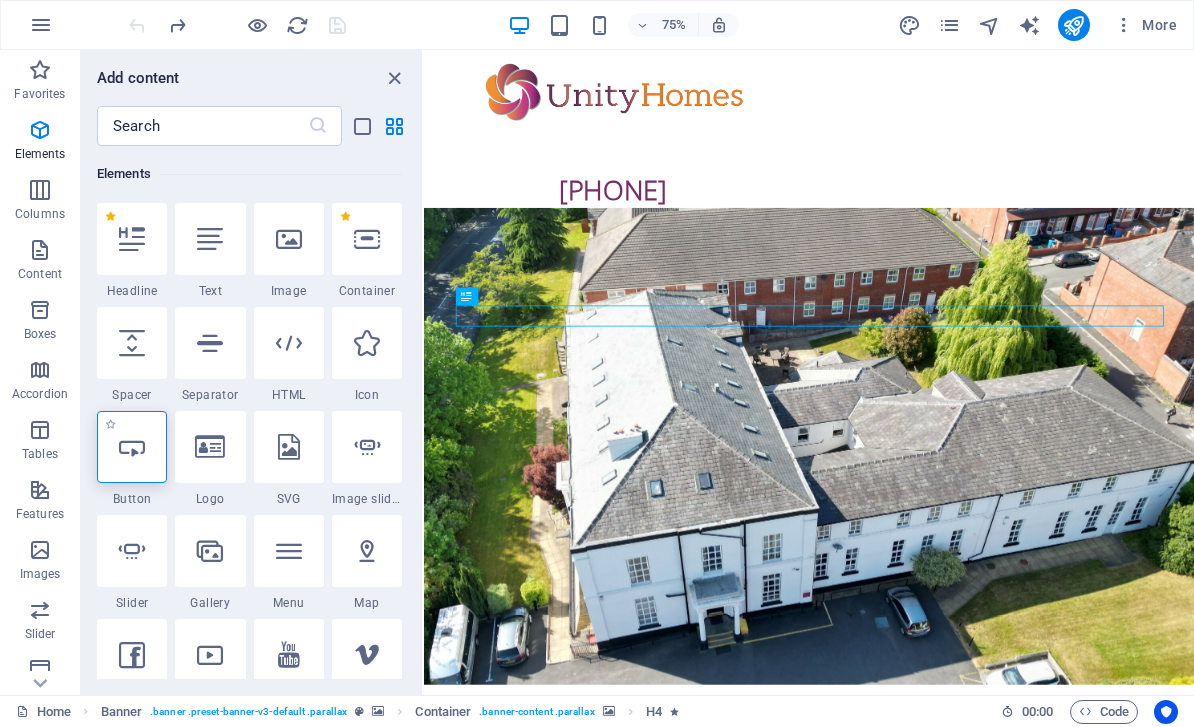 click at bounding box center (132, 447) 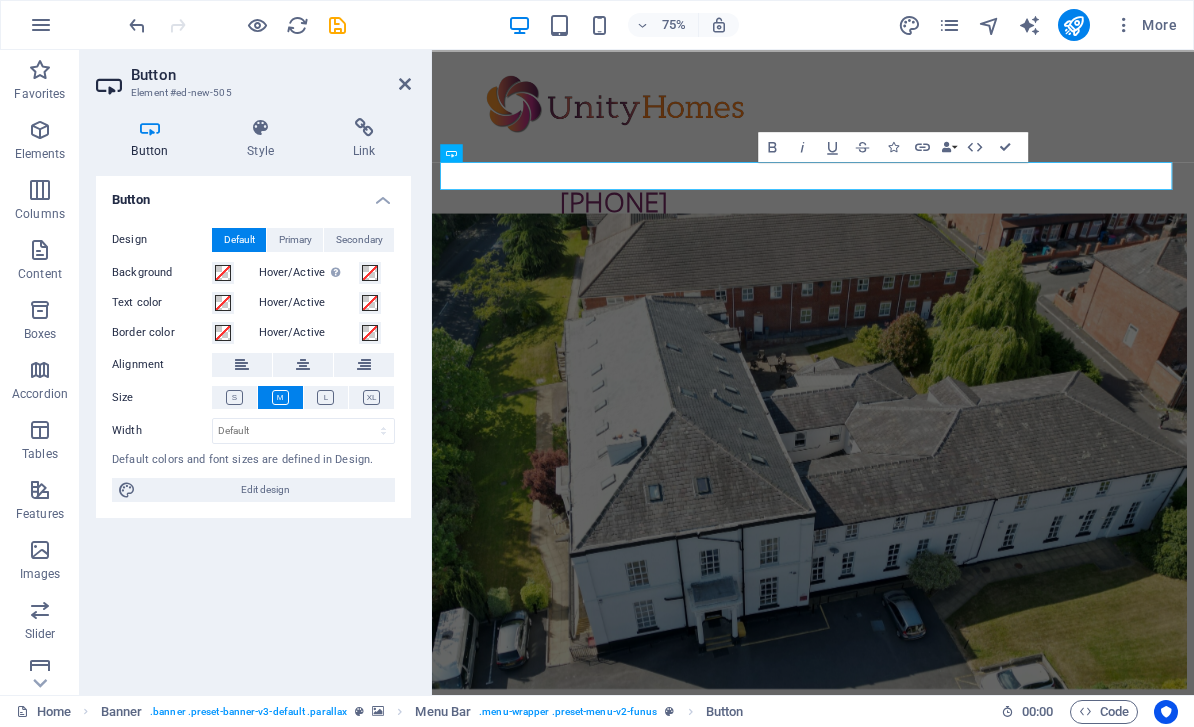 scroll, scrollTop: 0, scrollLeft: 8, axis: horizontal 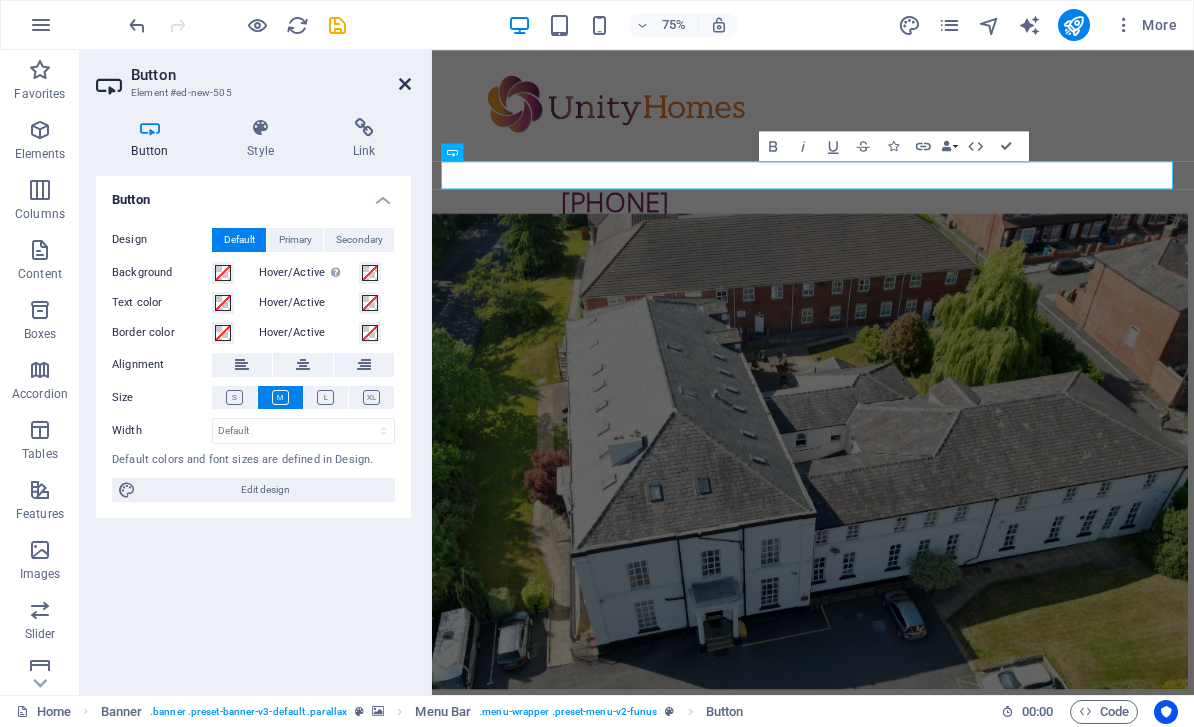 click at bounding box center (405, 84) 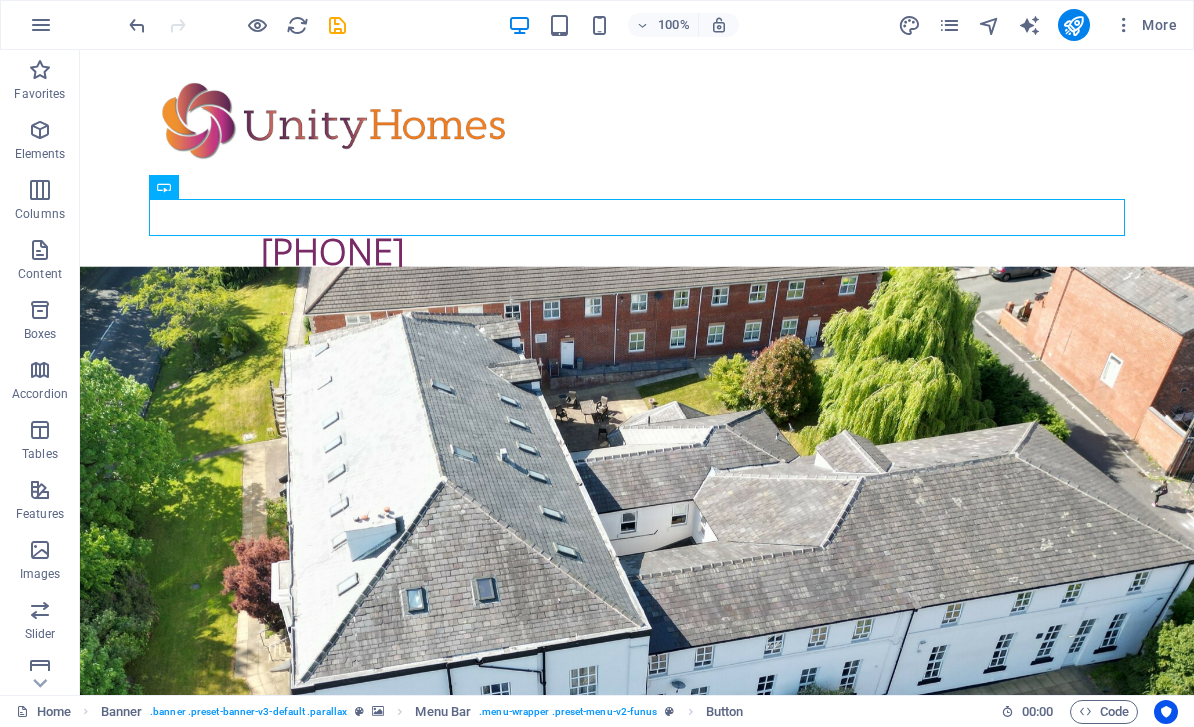 scroll, scrollTop: 1, scrollLeft: 0, axis: vertical 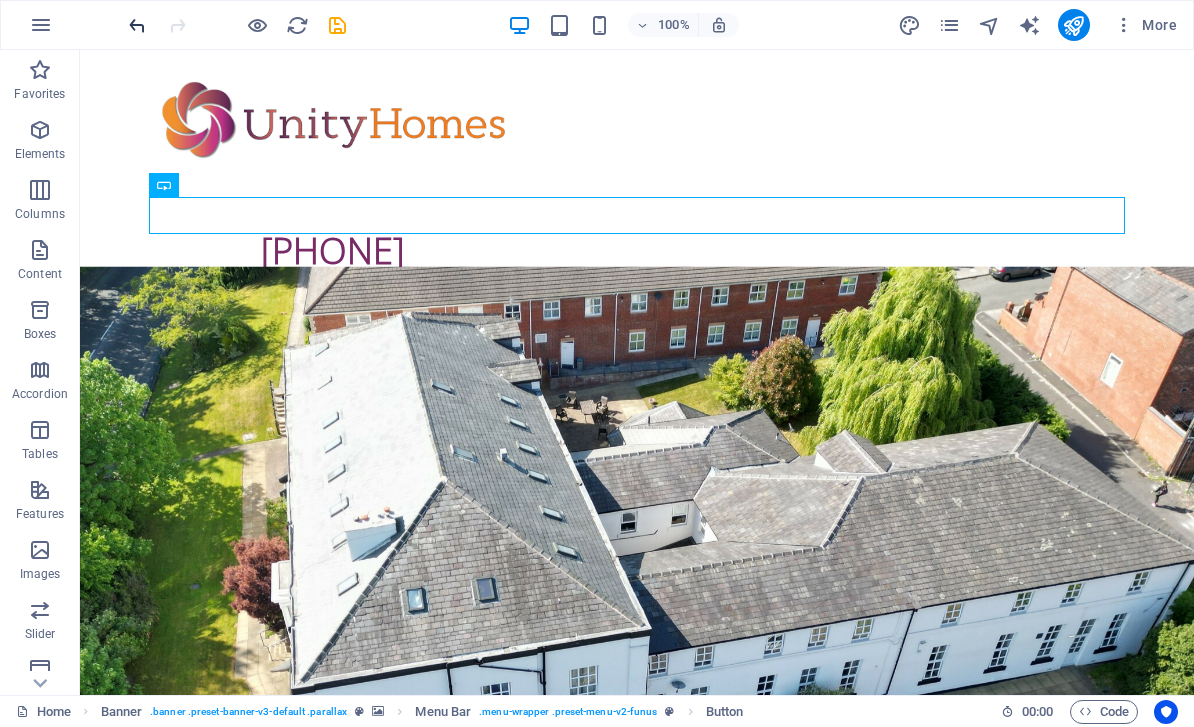 click at bounding box center [137, 25] 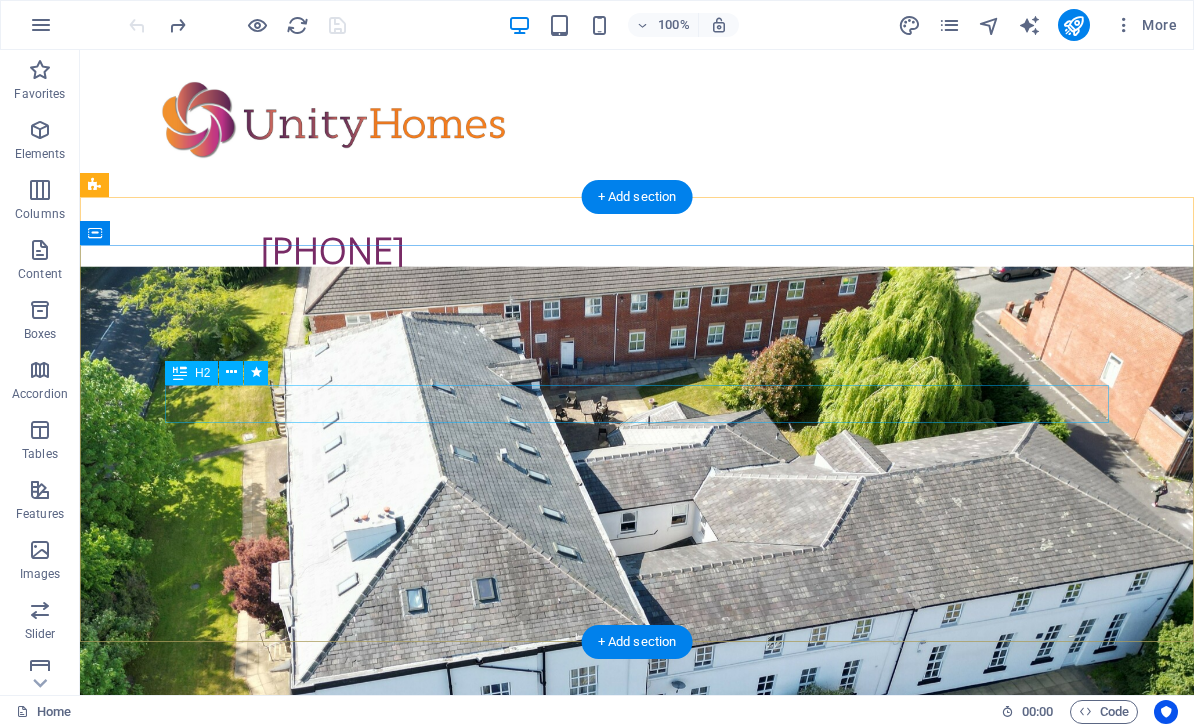 click on "Care without compromise" at bounding box center (637, 1530) 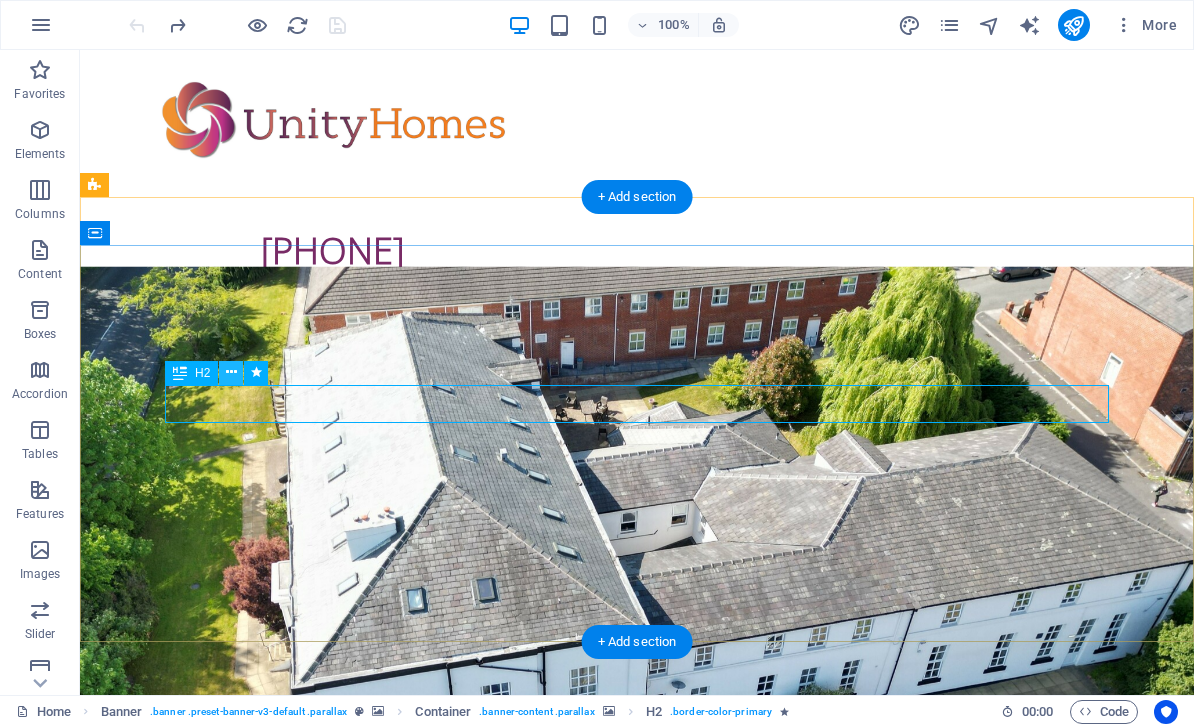 click at bounding box center (231, 372) 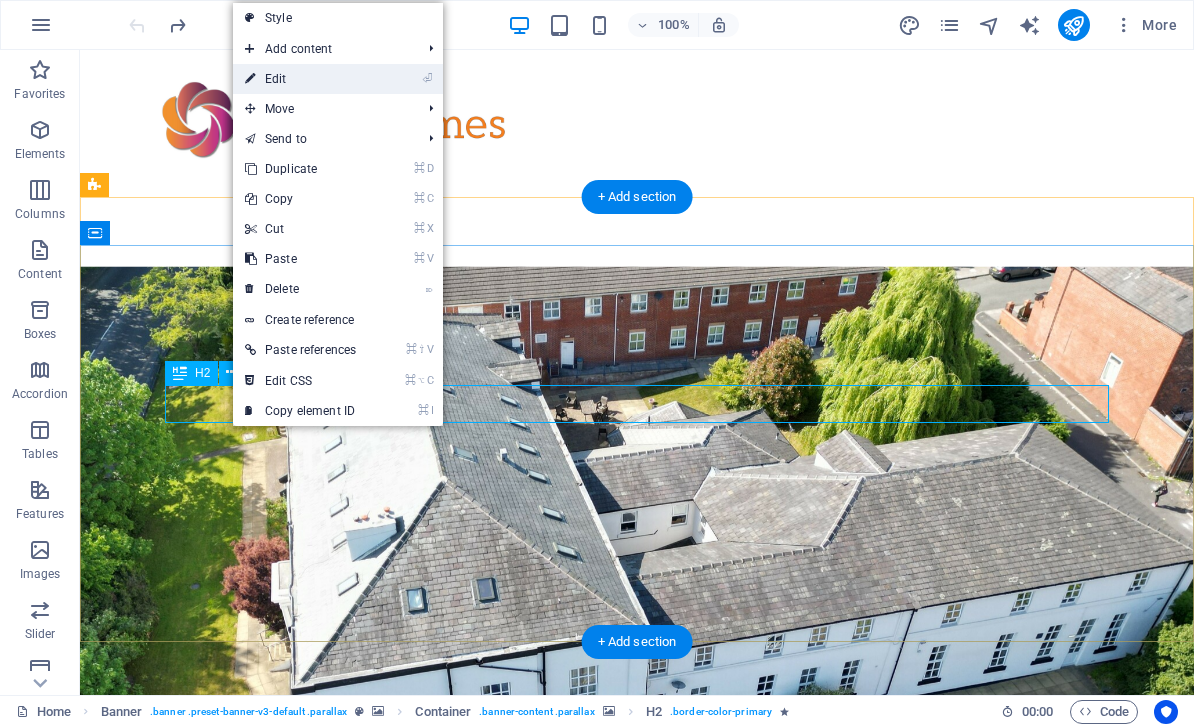 click on "⏎  Edit" at bounding box center (338, 79) 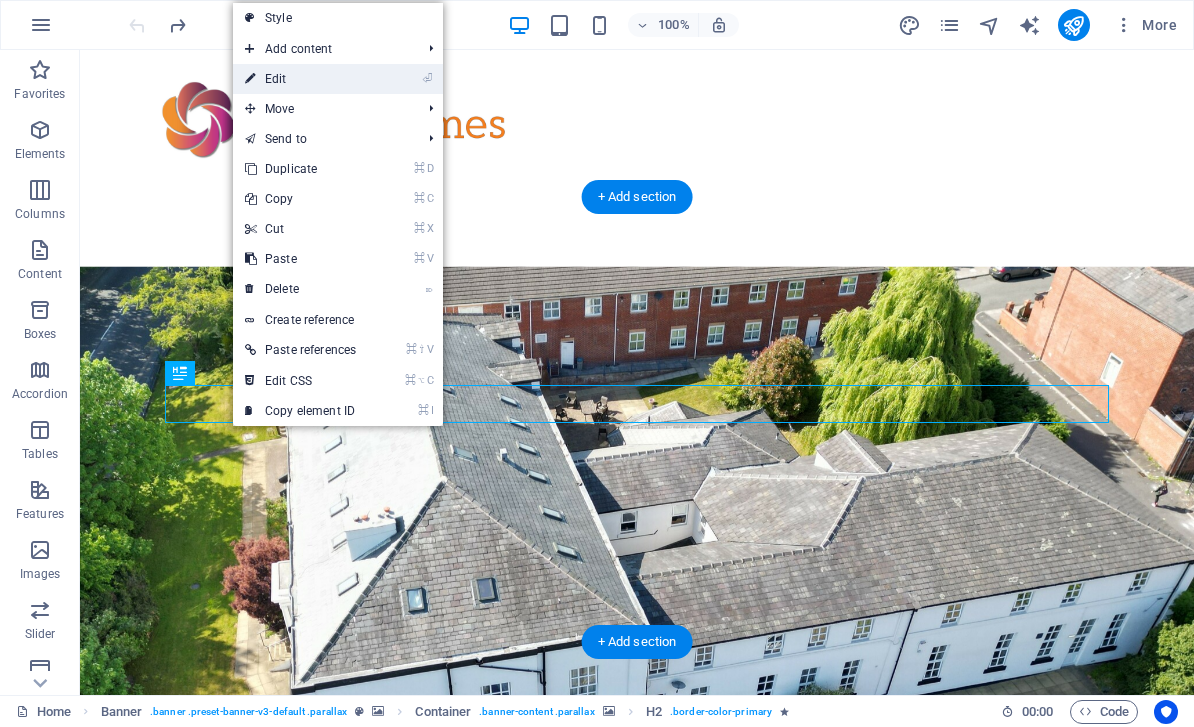 click on "⏎  Edit" at bounding box center [300, 79] 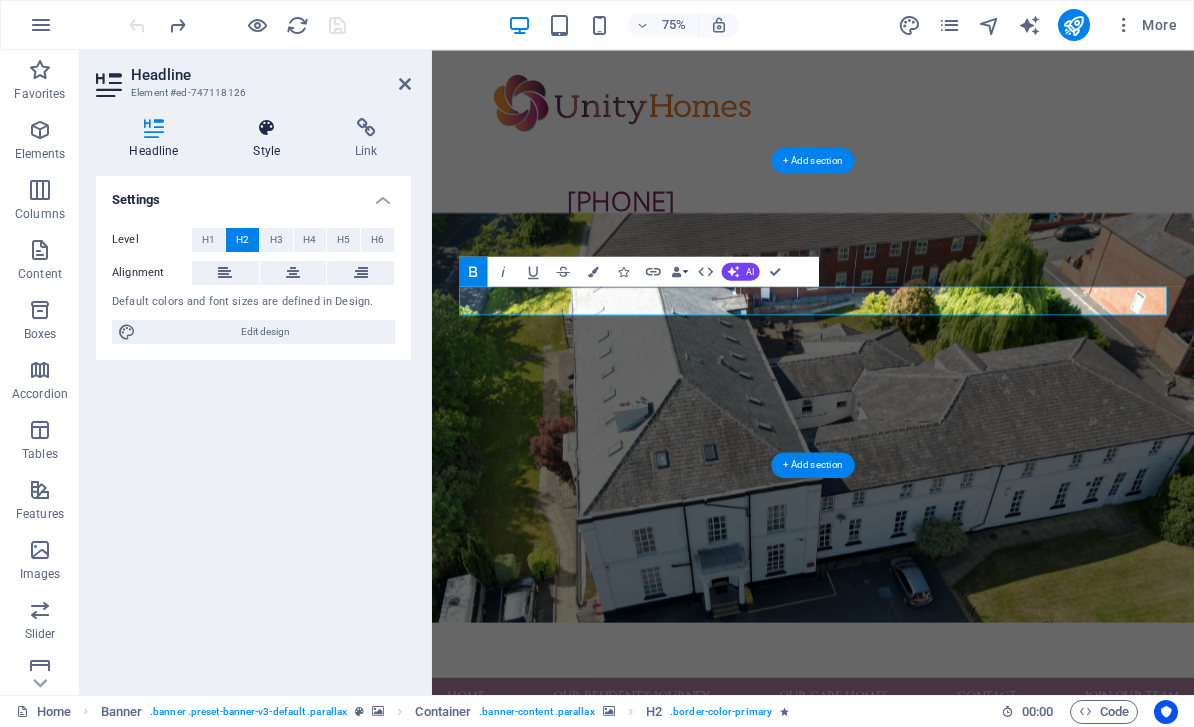 click on "Style" at bounding box center (271, 139) 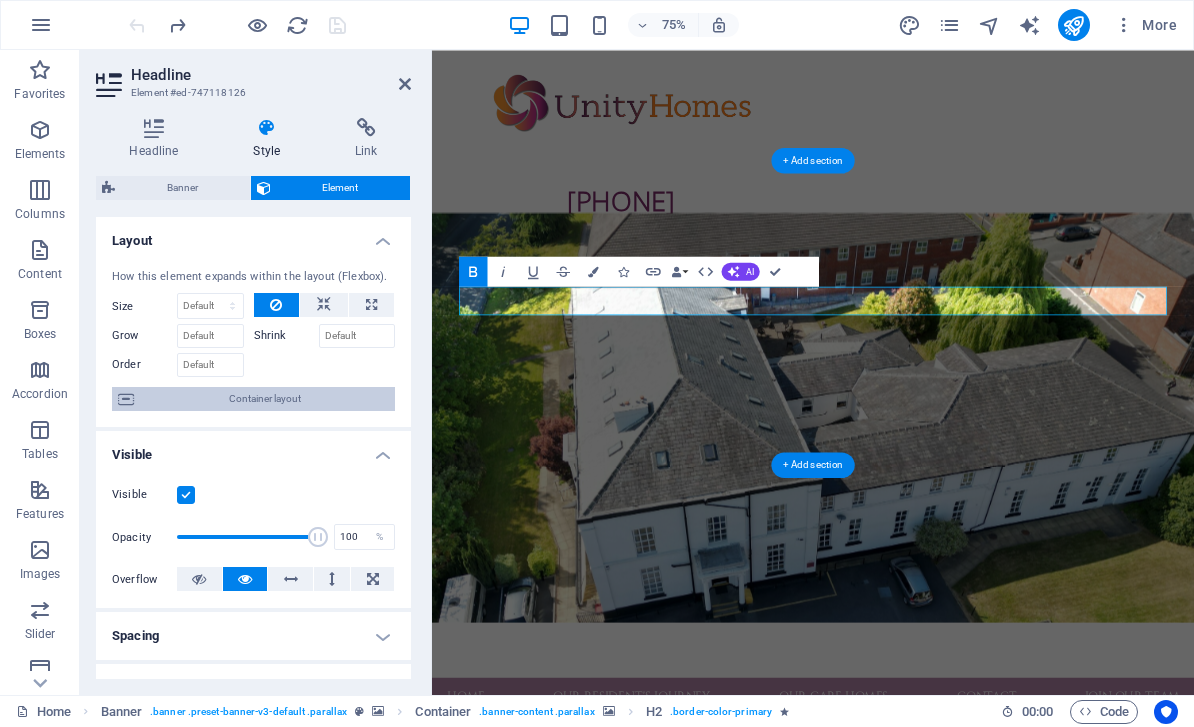 click on "Container layout" at bounding box center [264, 399] 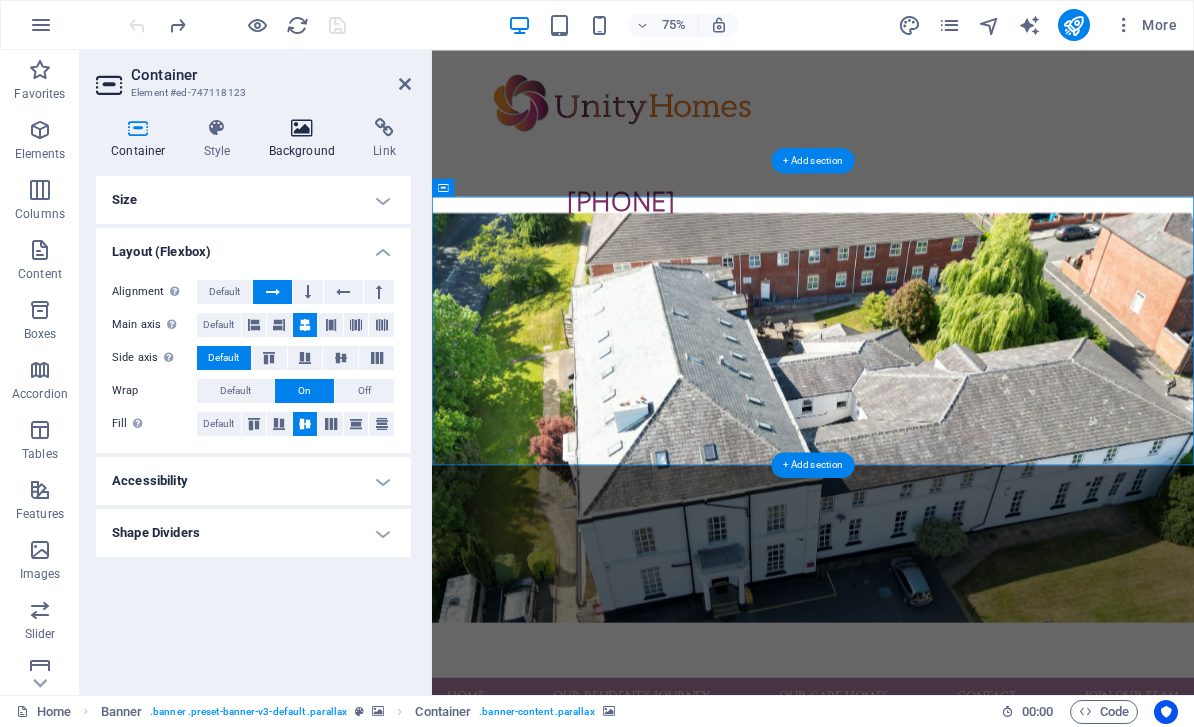 click at bounding box center (302, 128) 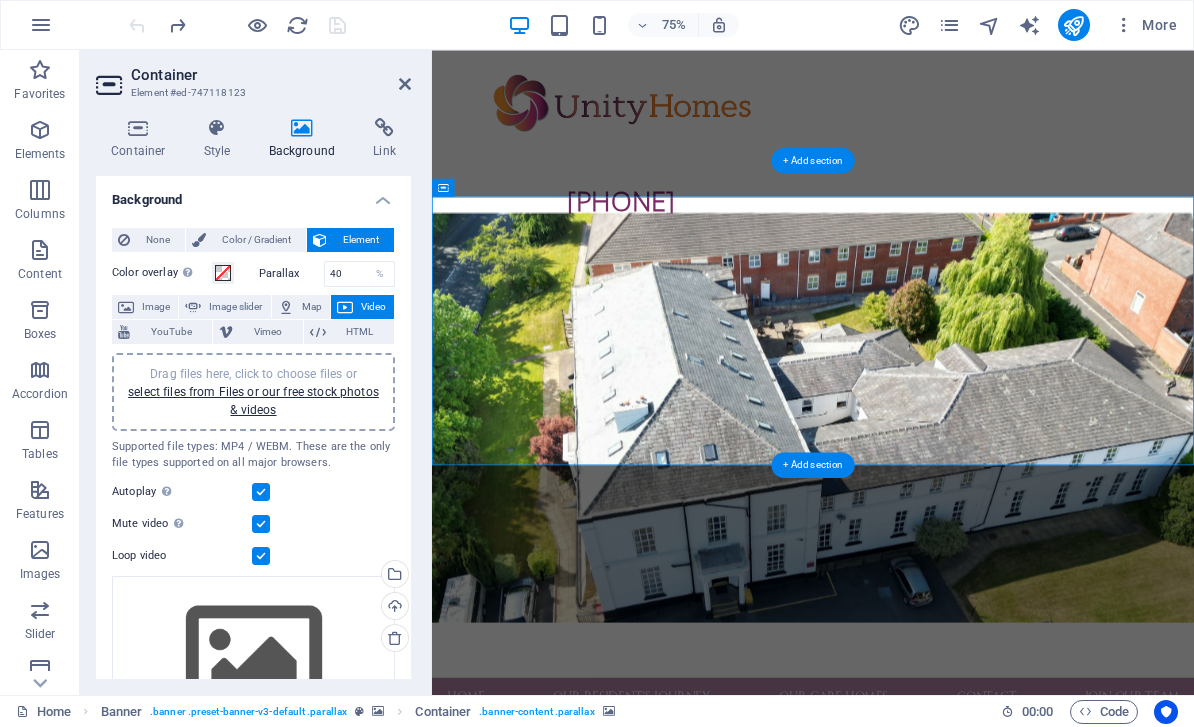 click on "Care without compromise" at bounding box center (940, 1530) 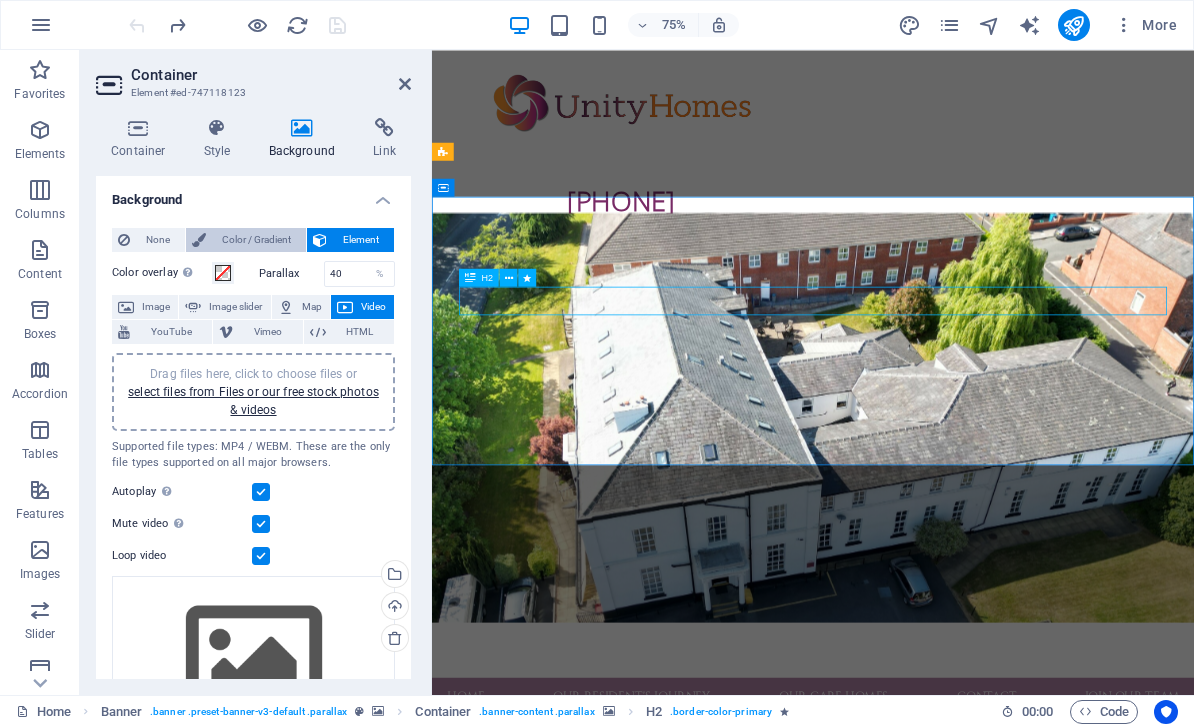 click on "Color / Gradient" at bounding box center [256, 240] 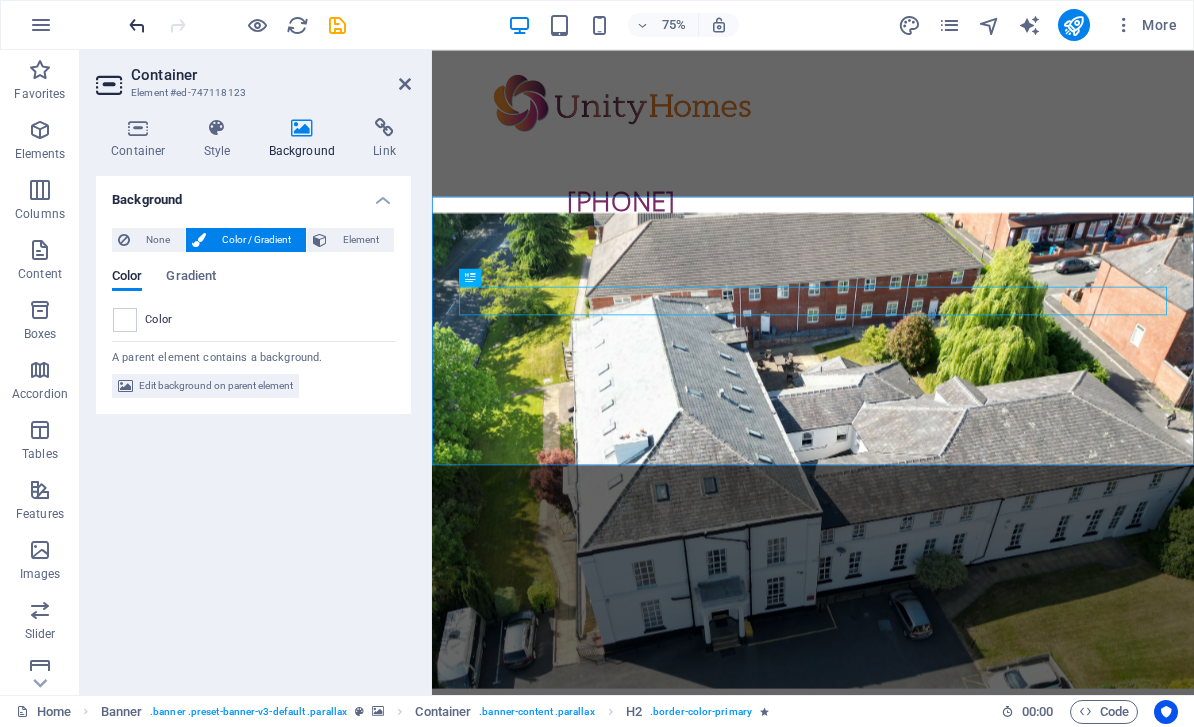 click at bounding box center (137, 25) 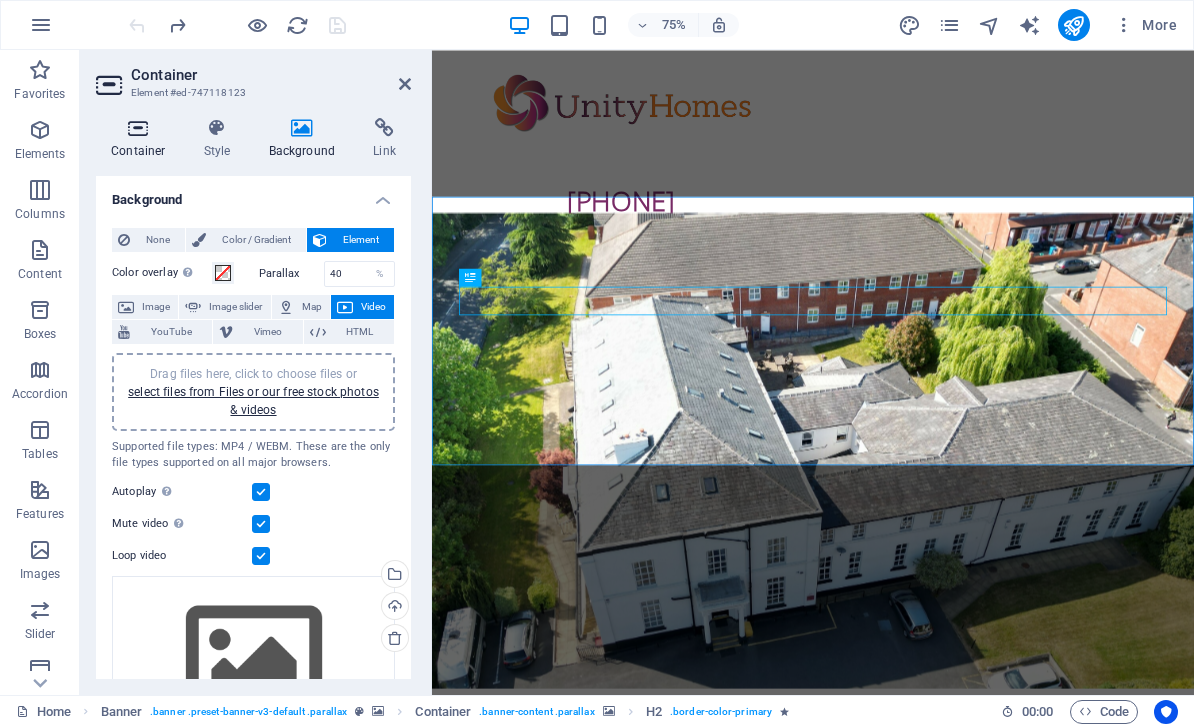 click on "Container" at bounding box center (142, 139) 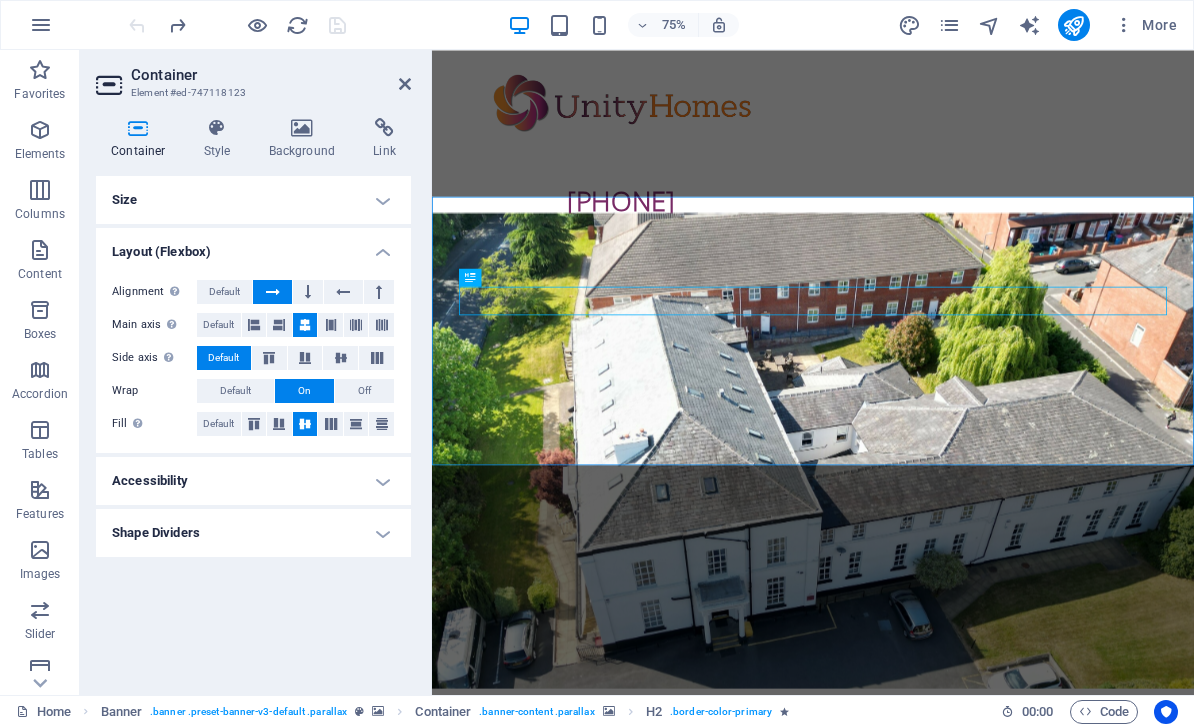 click on "Size" at bounding box center [253, 200] 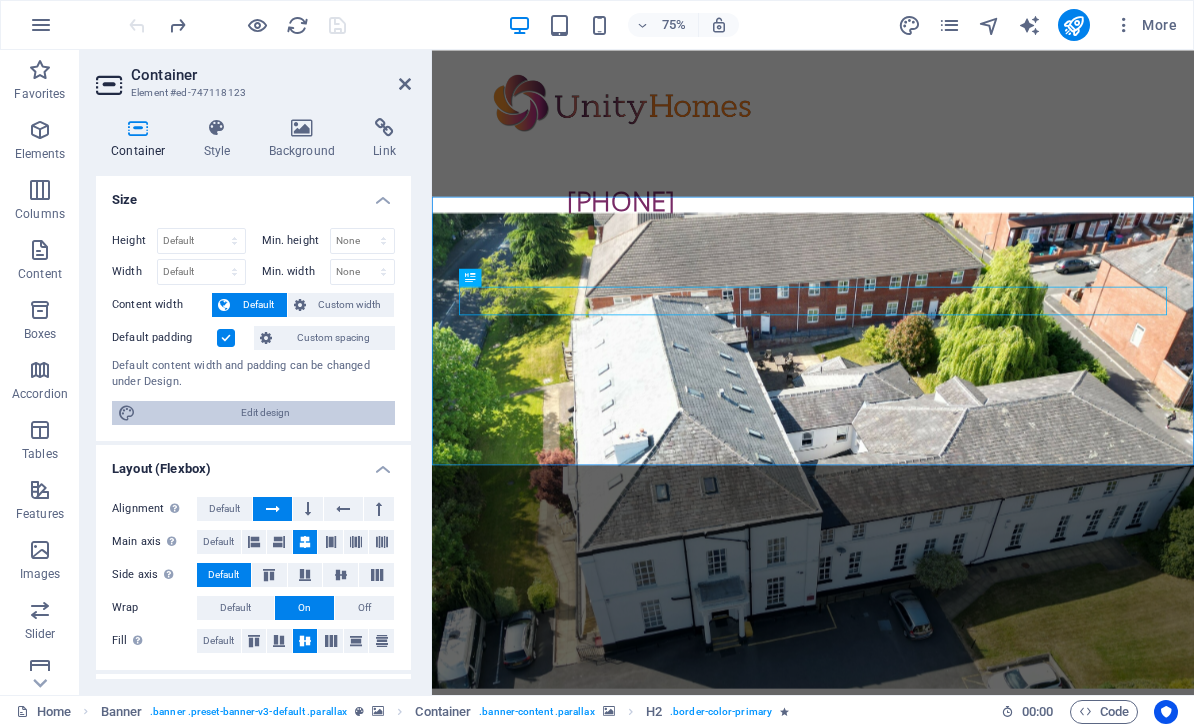 click on "Edit design" at bounding box center (265, 413) 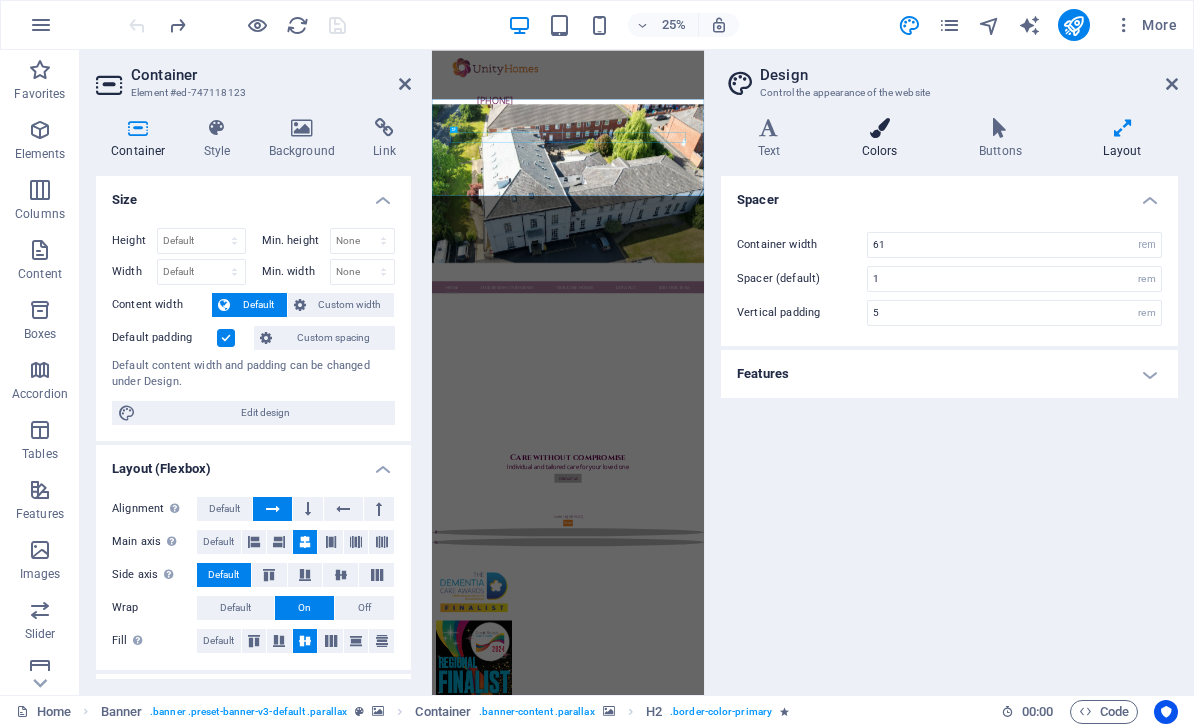 click at bounding box center [879, 128] 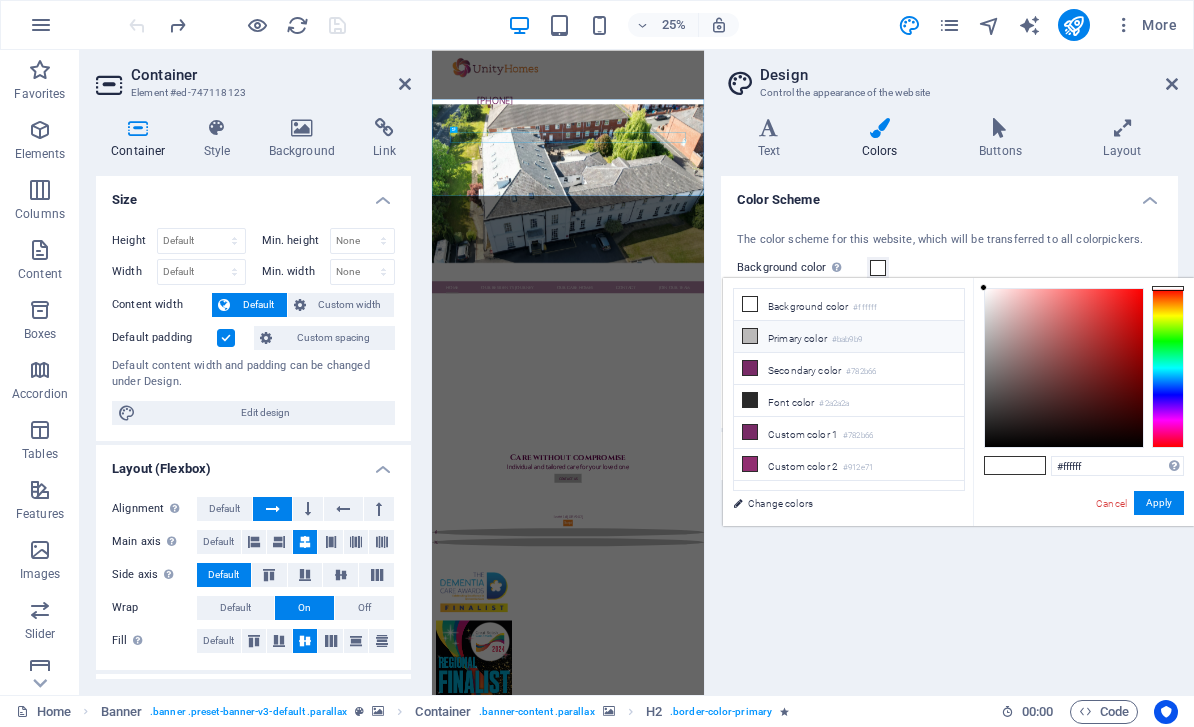 click on "#bab9b9" at bounding box center (847, 340) 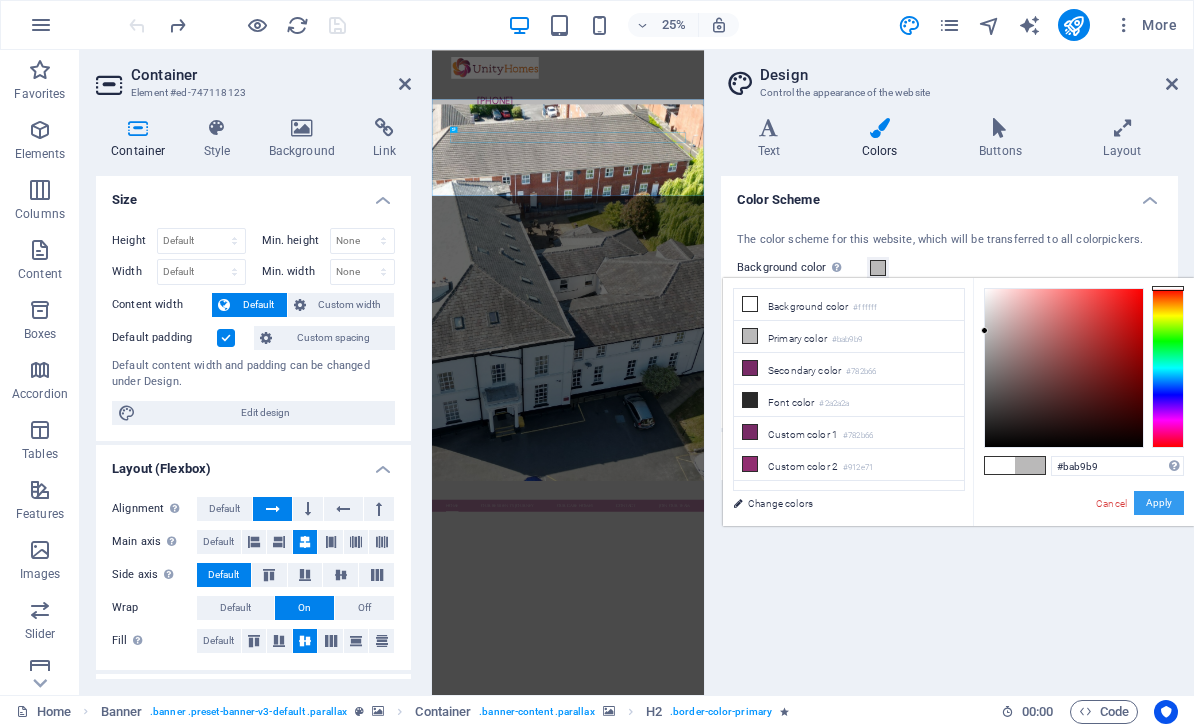 click on "Apply" at bounding box center [1159, 503] 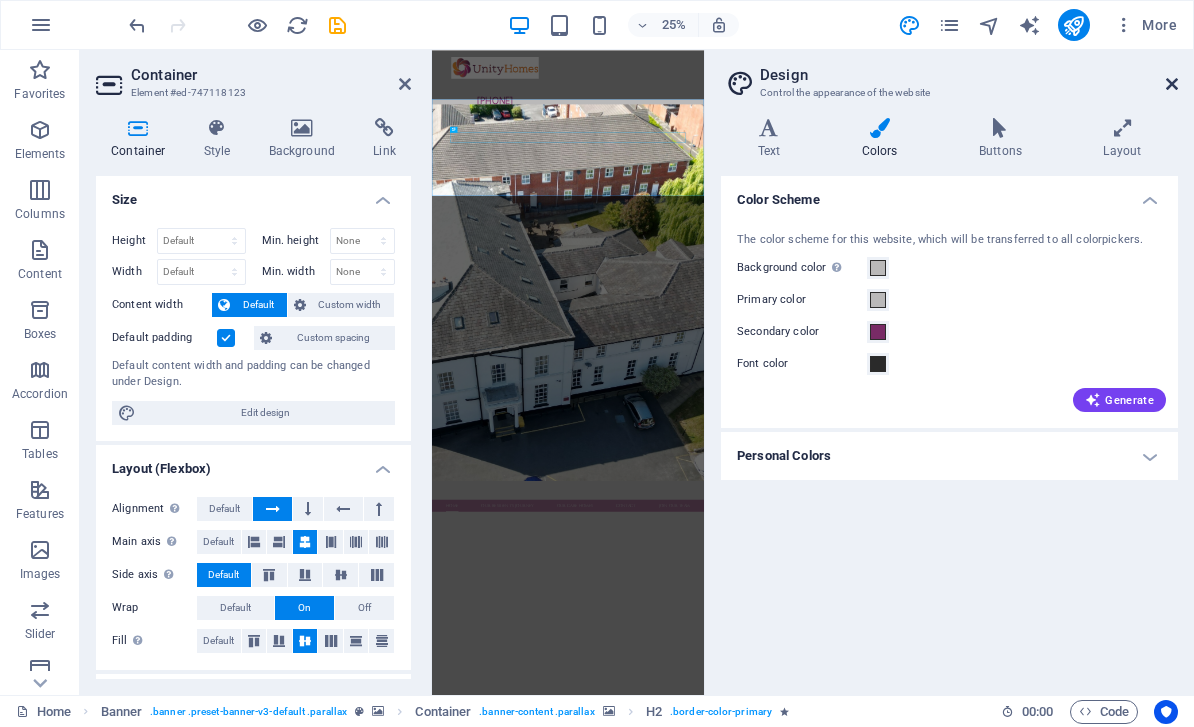 click at bounding box center (1172, 84) 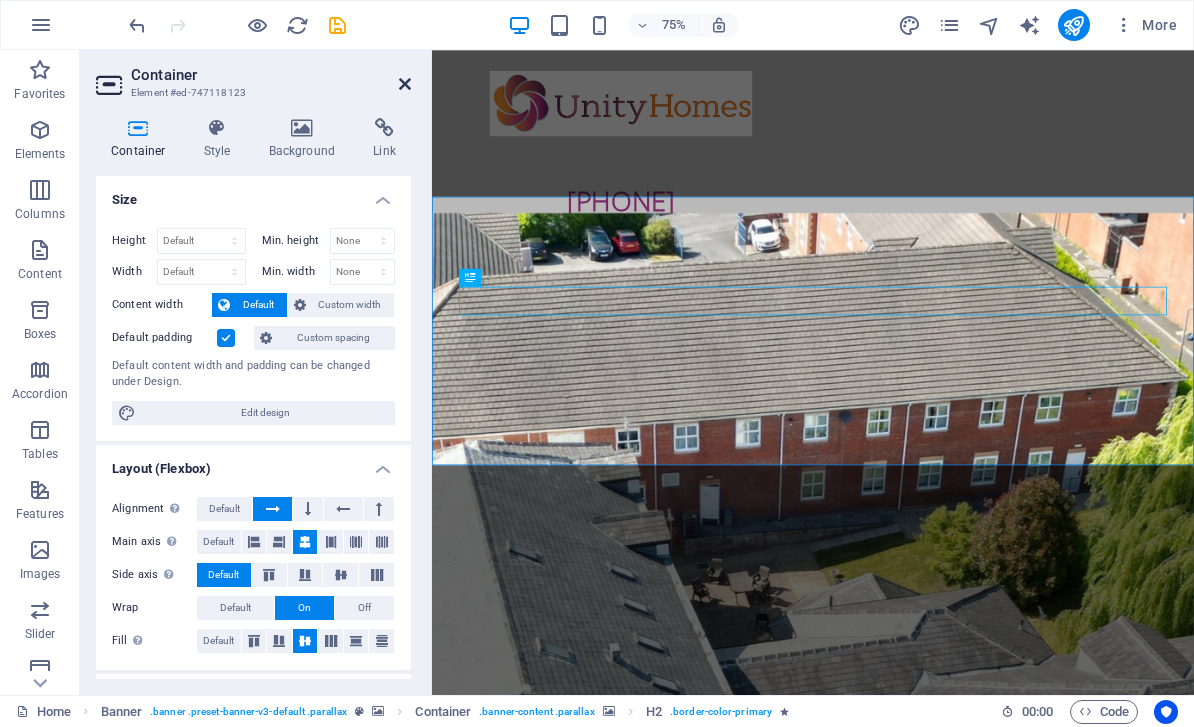 click at bounding box center [405, 84] 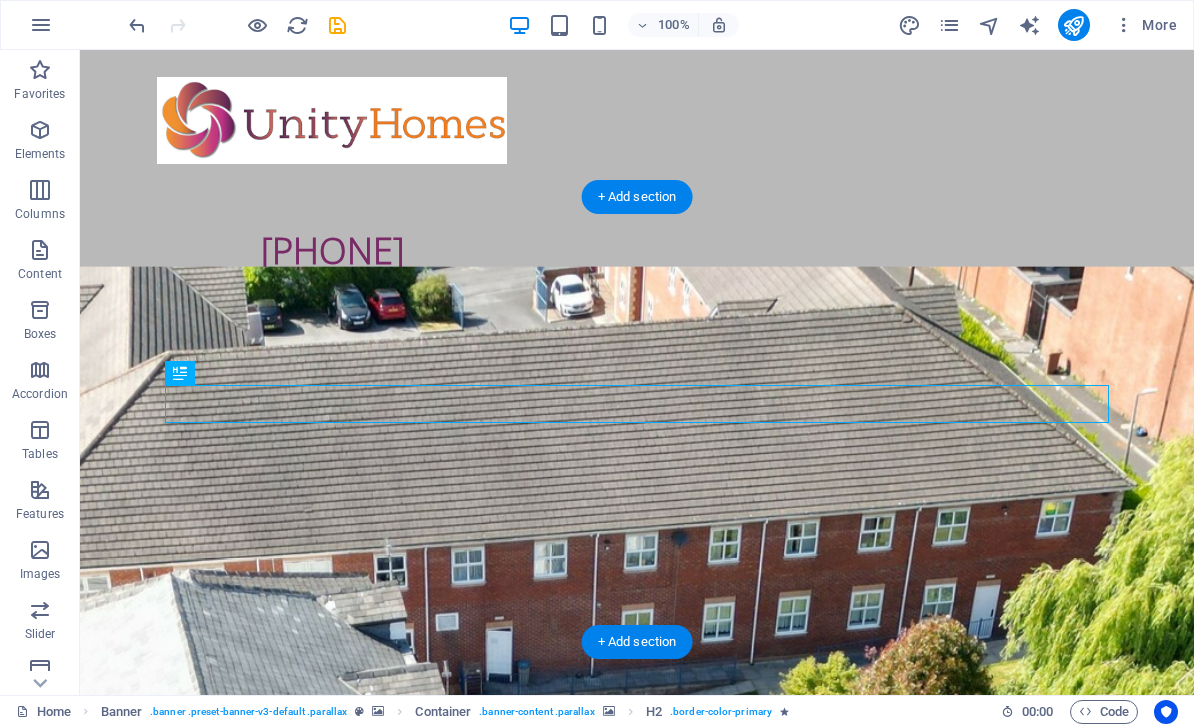click at bounding box center (637, 2450) 